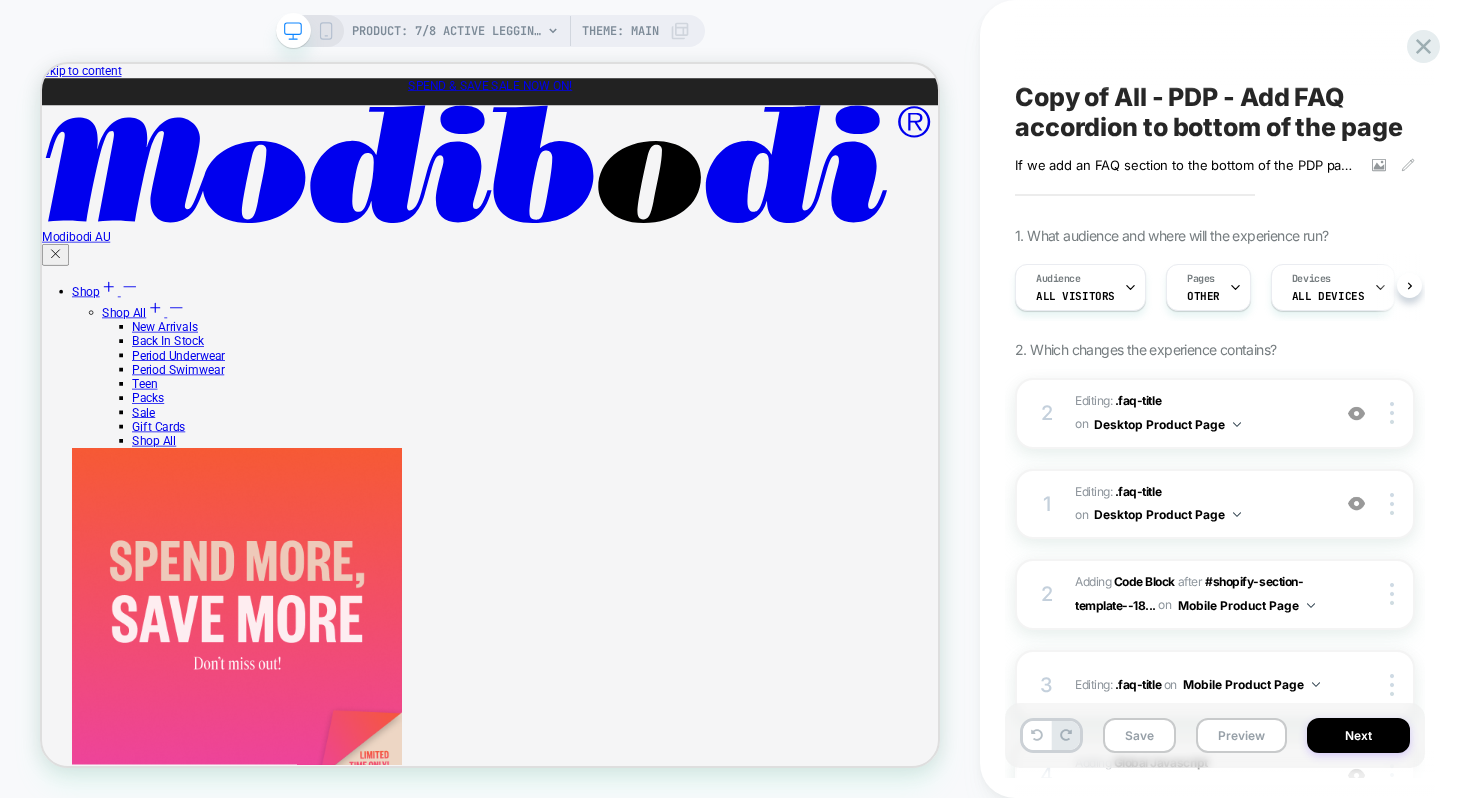 scroll, scrollTop: 2448, scrollLeft: 0, axis: vertical 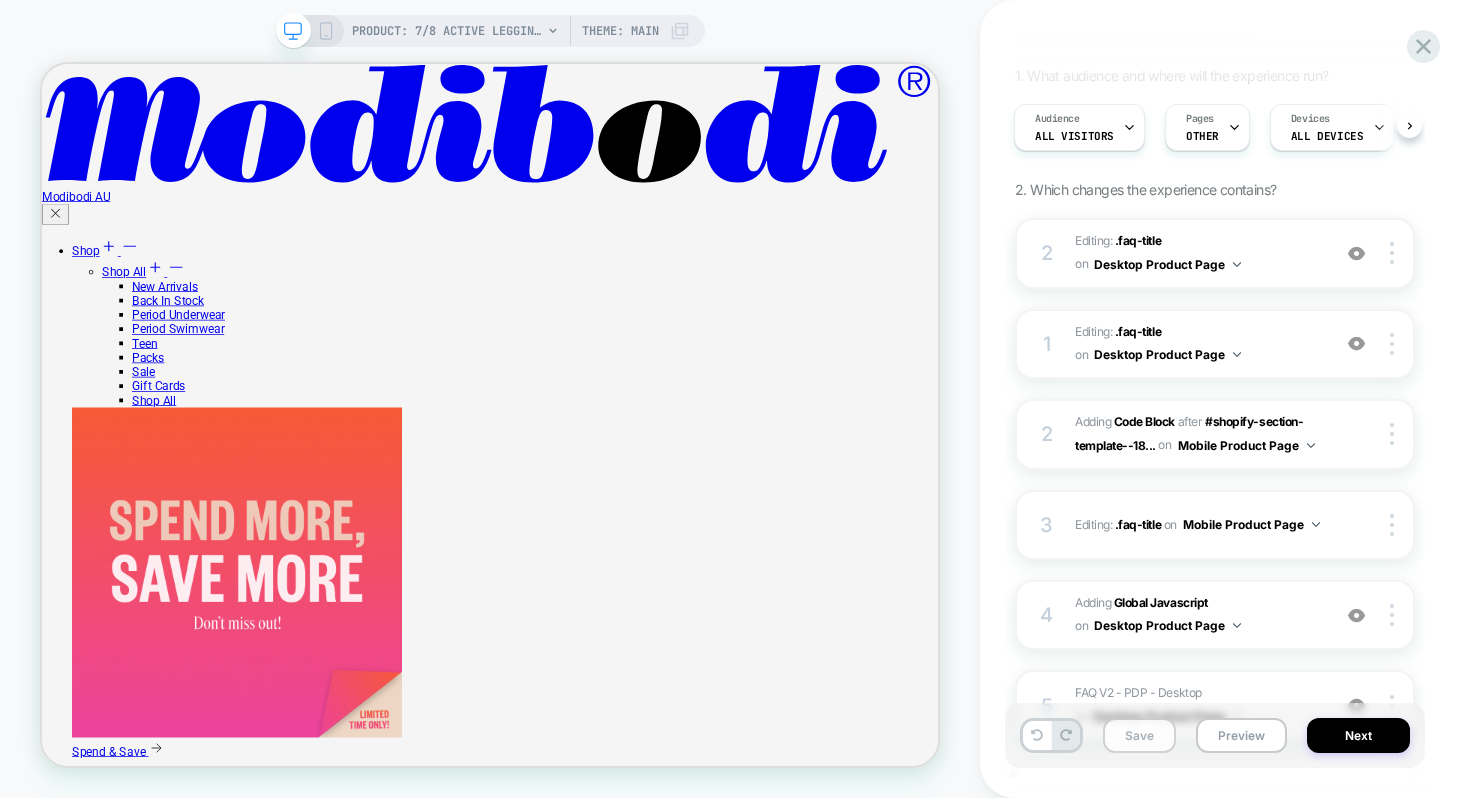 click on "Save" at bounding box center (1139, 735) 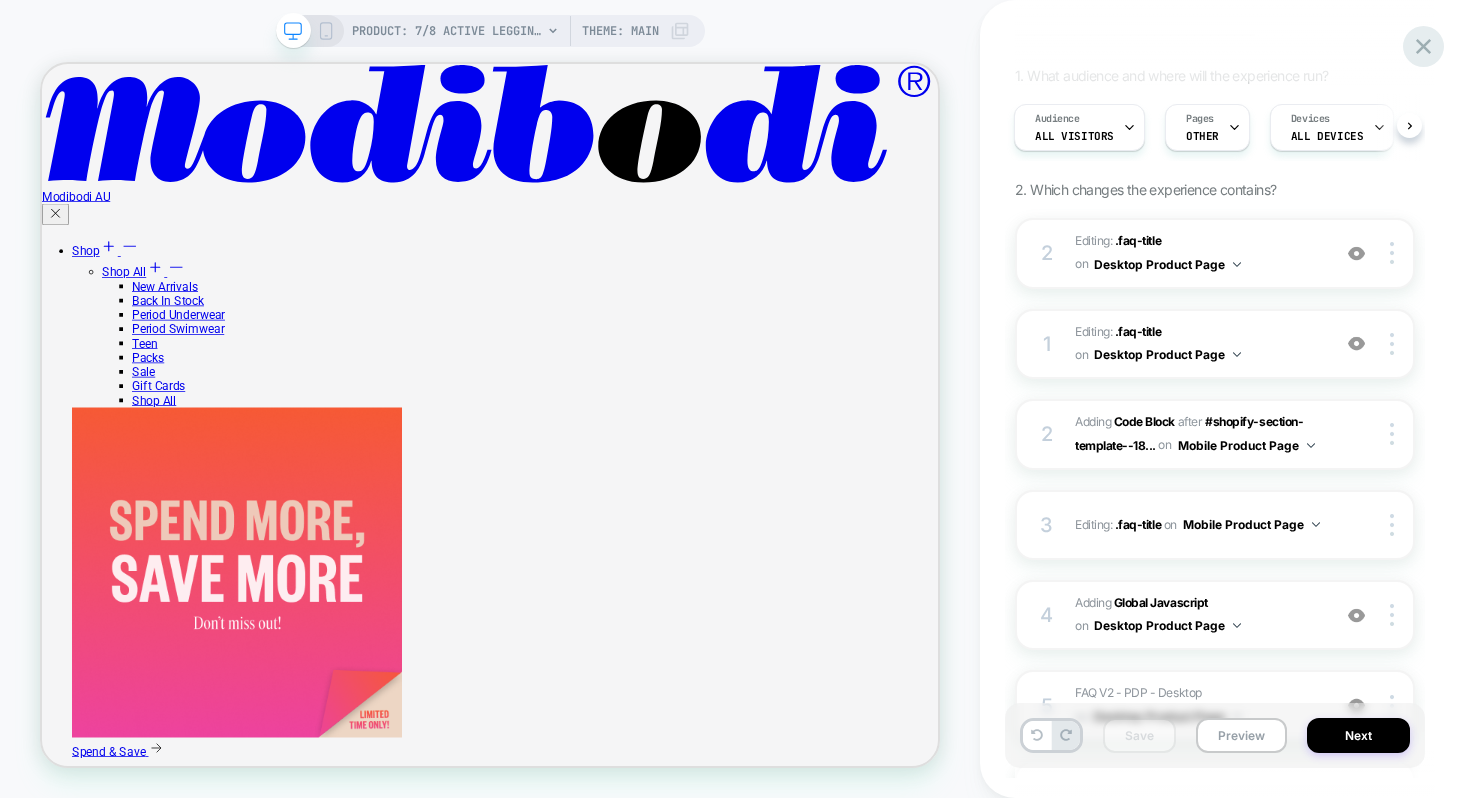 click 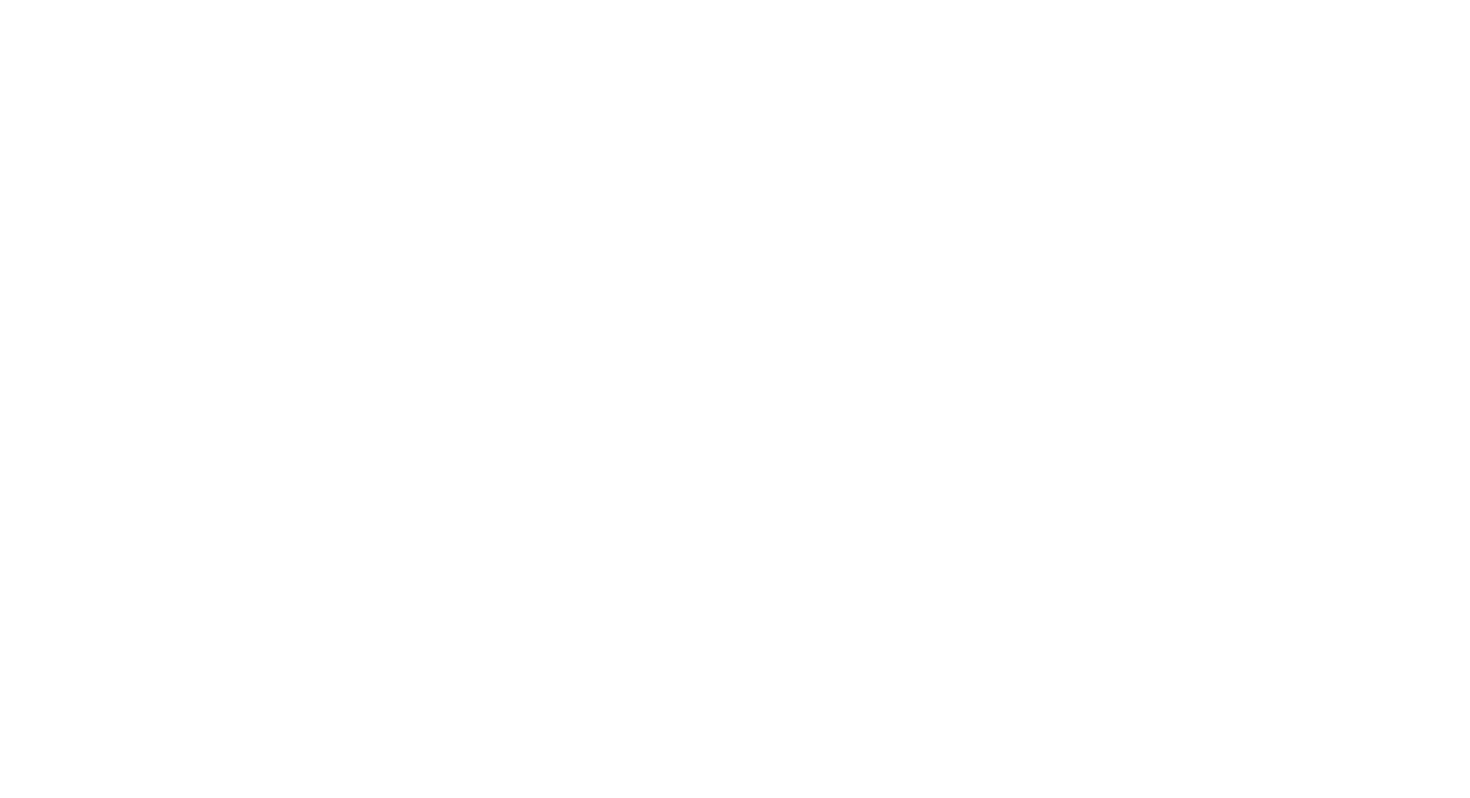 select on "*" 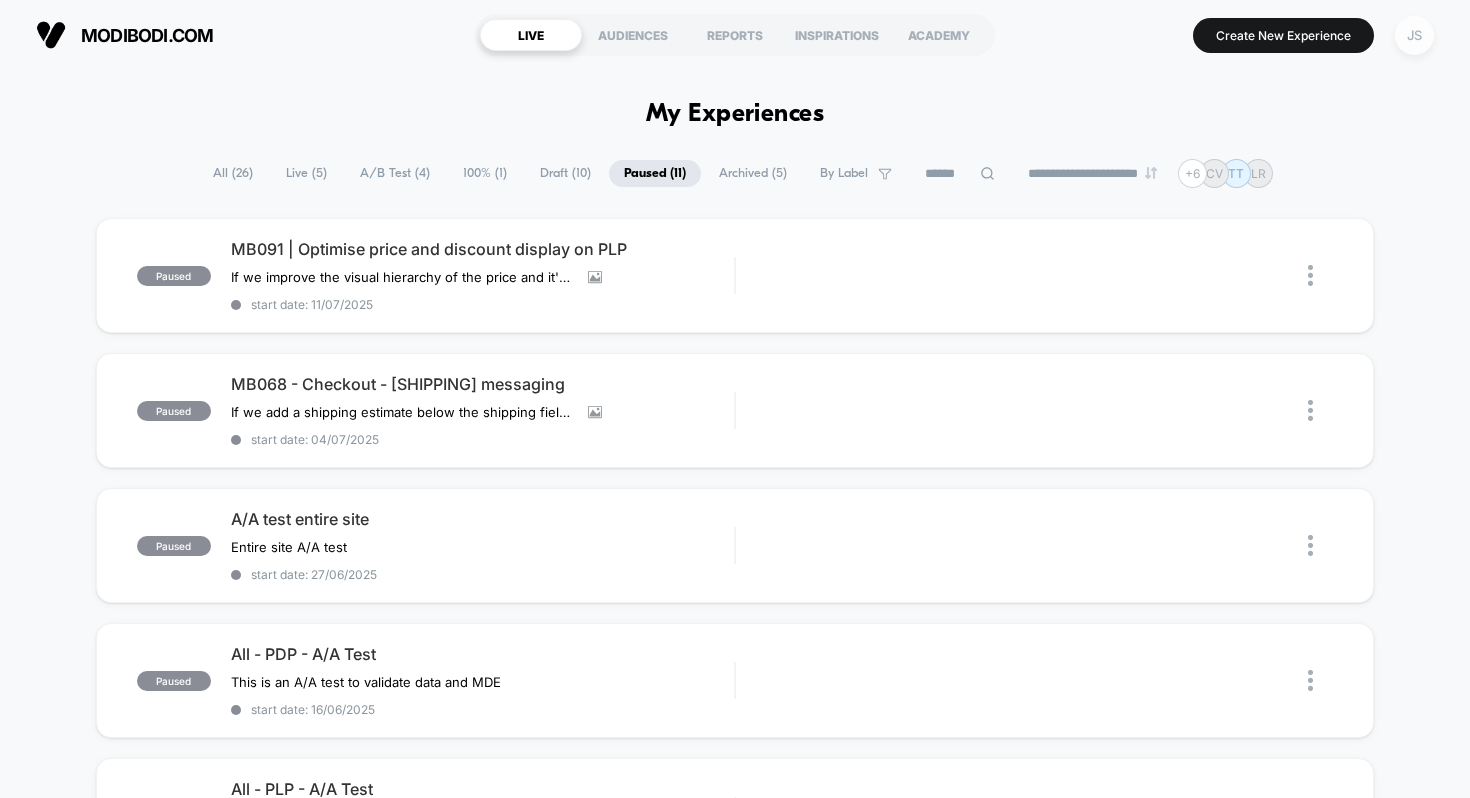 click on "JS" at bounding box center (1414, 35) 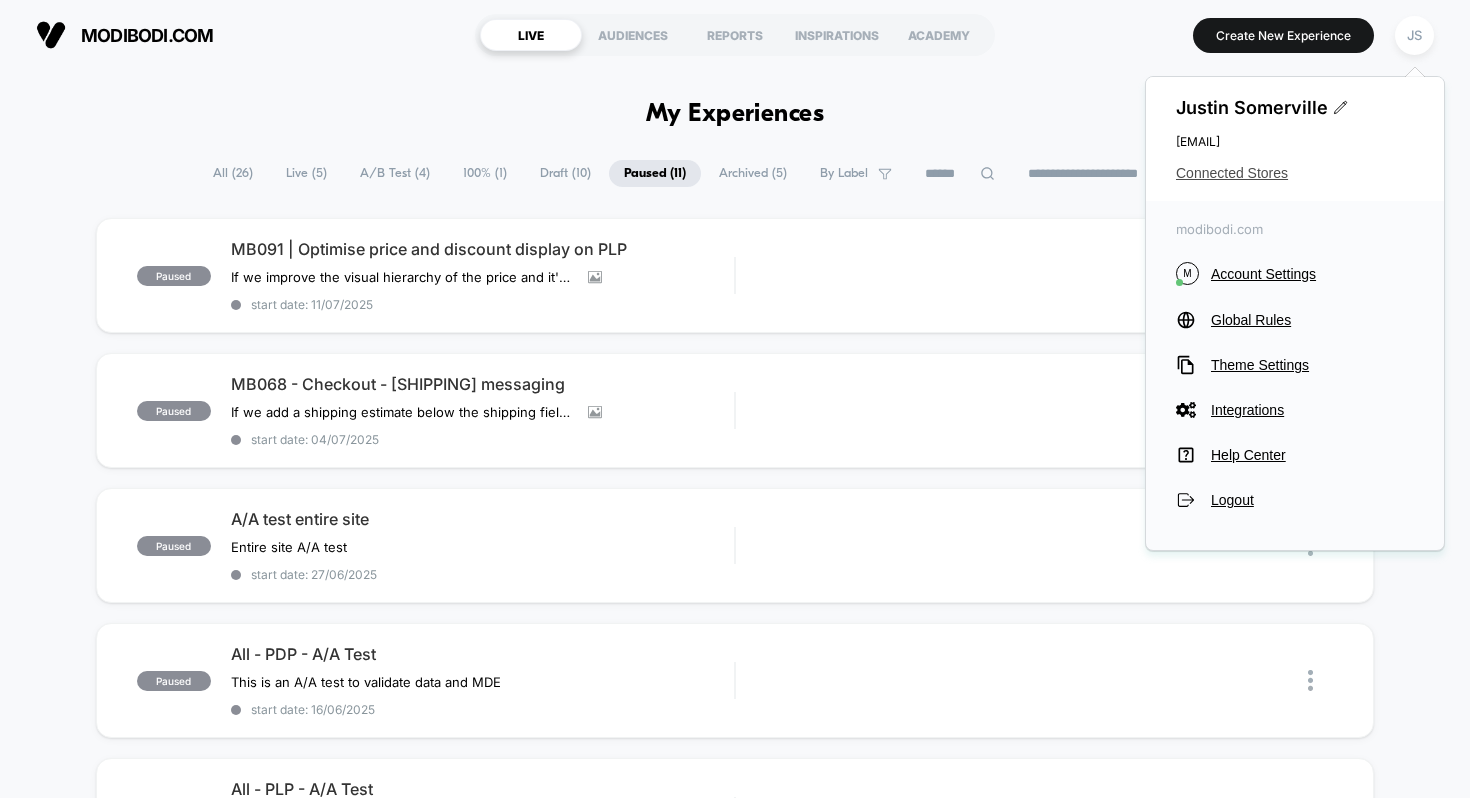 click on "Connected Stores" at bounding box center (1295, 173) 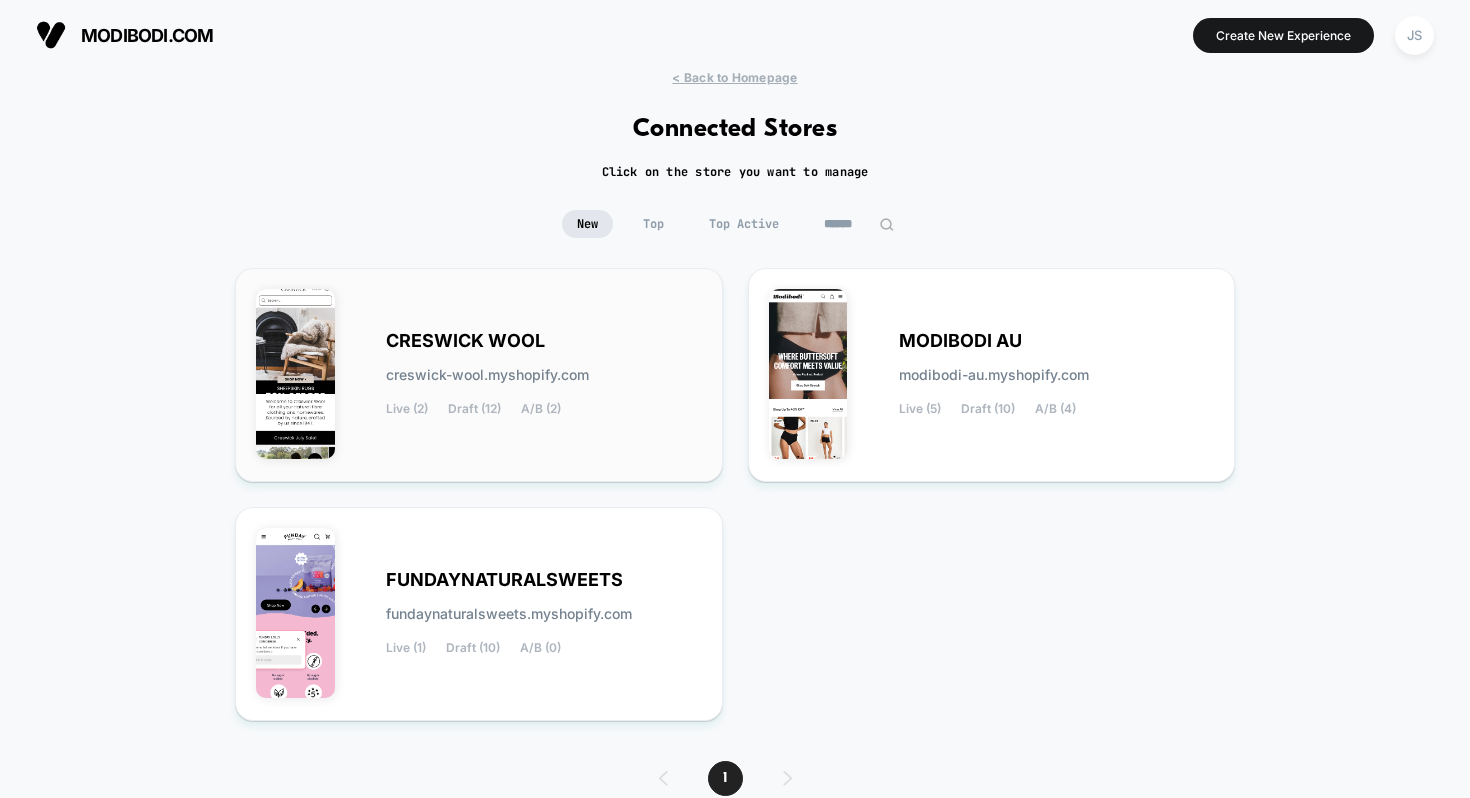 click on "CRESWICK WOOL" at bounding box center (465, 341) 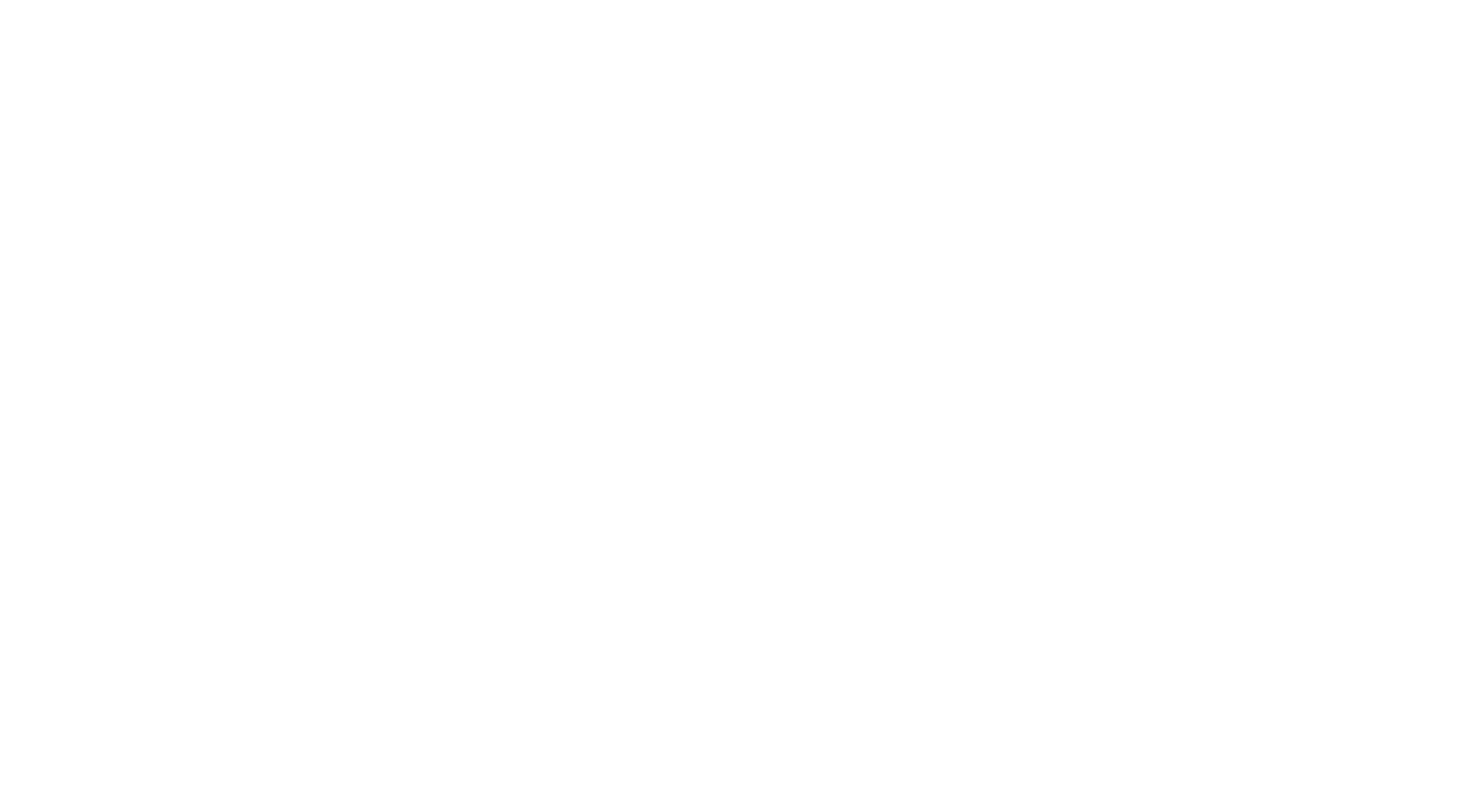 select on "*" 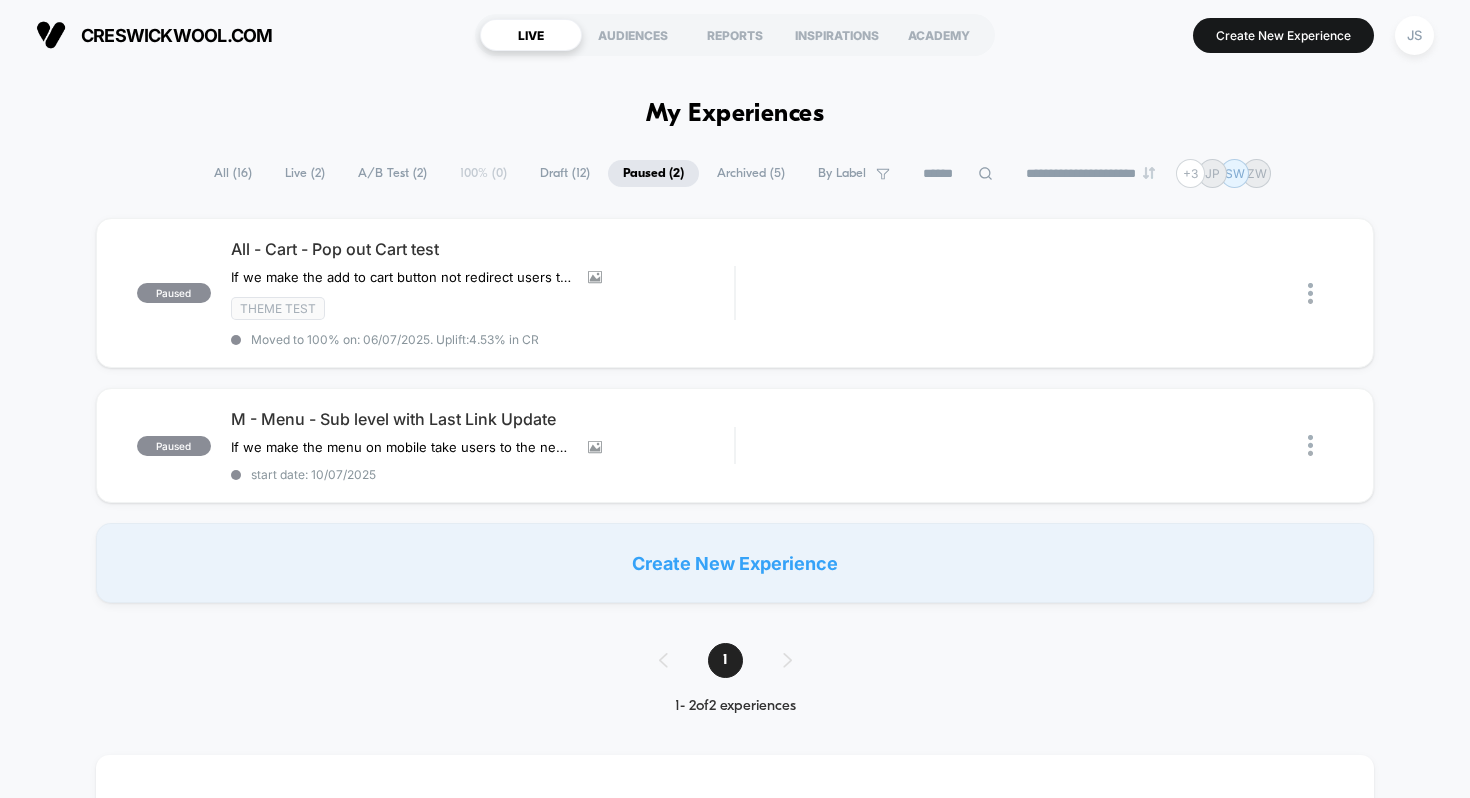 click on "A/B Test ( 2 )" at bounding box center [392, 173] 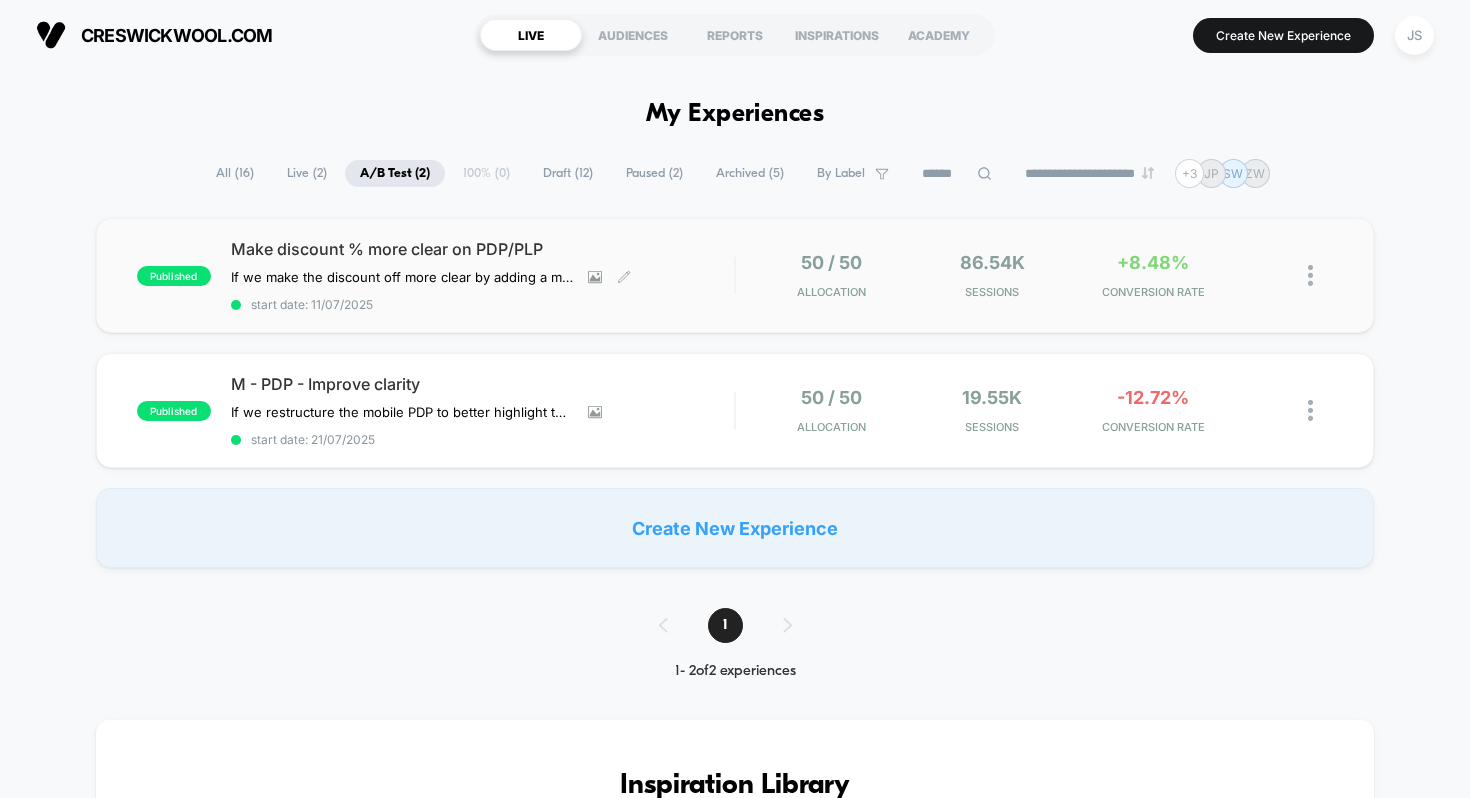 click on "Make discount % more clear on PDP/PLP" at bounding box center (483, 249) 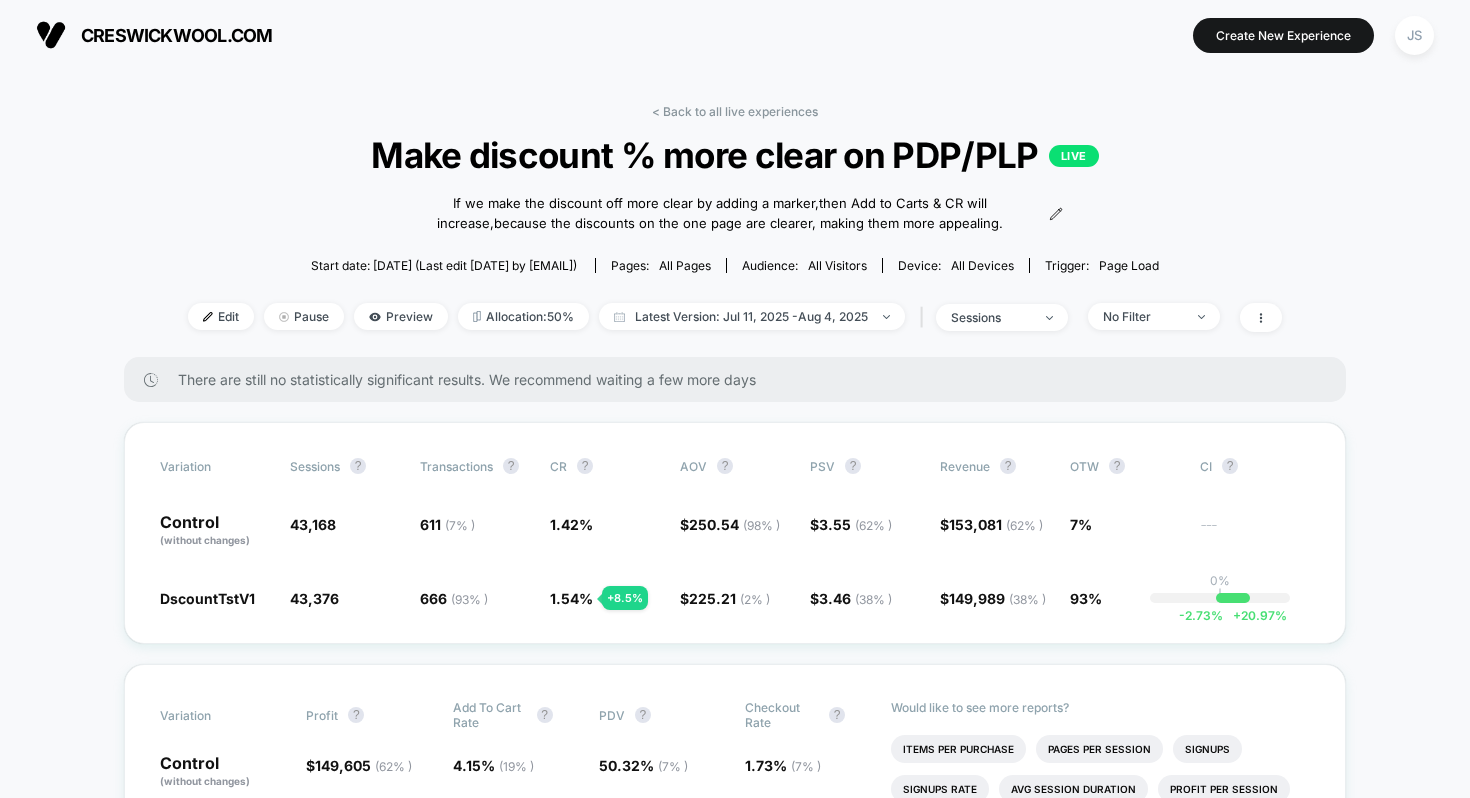 click on "Edit Pause Preview Allocation: 50% Latest Version: Jul 11, 2025 - Aug 4, 2025 | sessions No Filter" at bounding box center (735, 317) 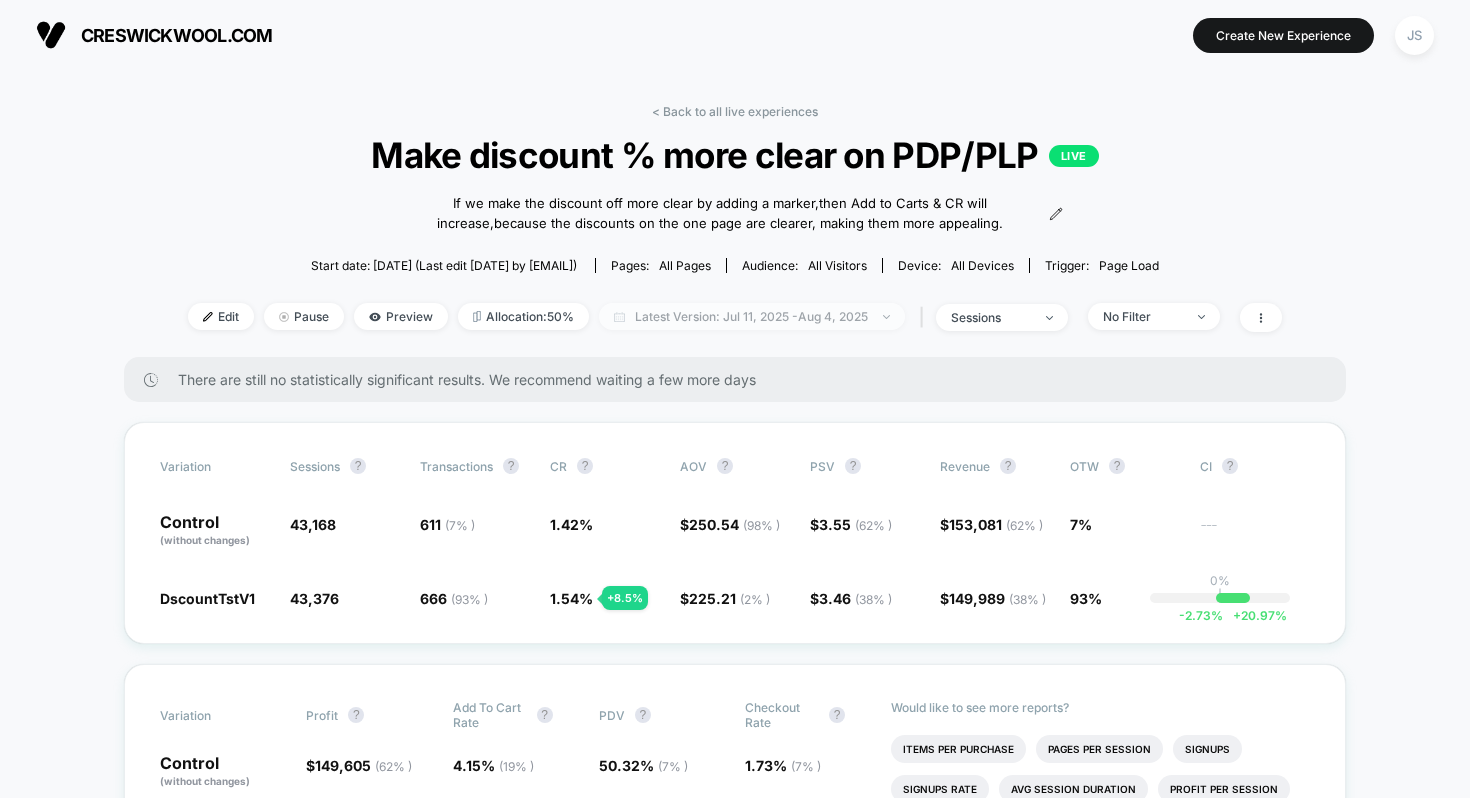 click on "Latest Version:     Jul 11, 2025    -    Aug 4, 2025" at bounding box center (752, 316) 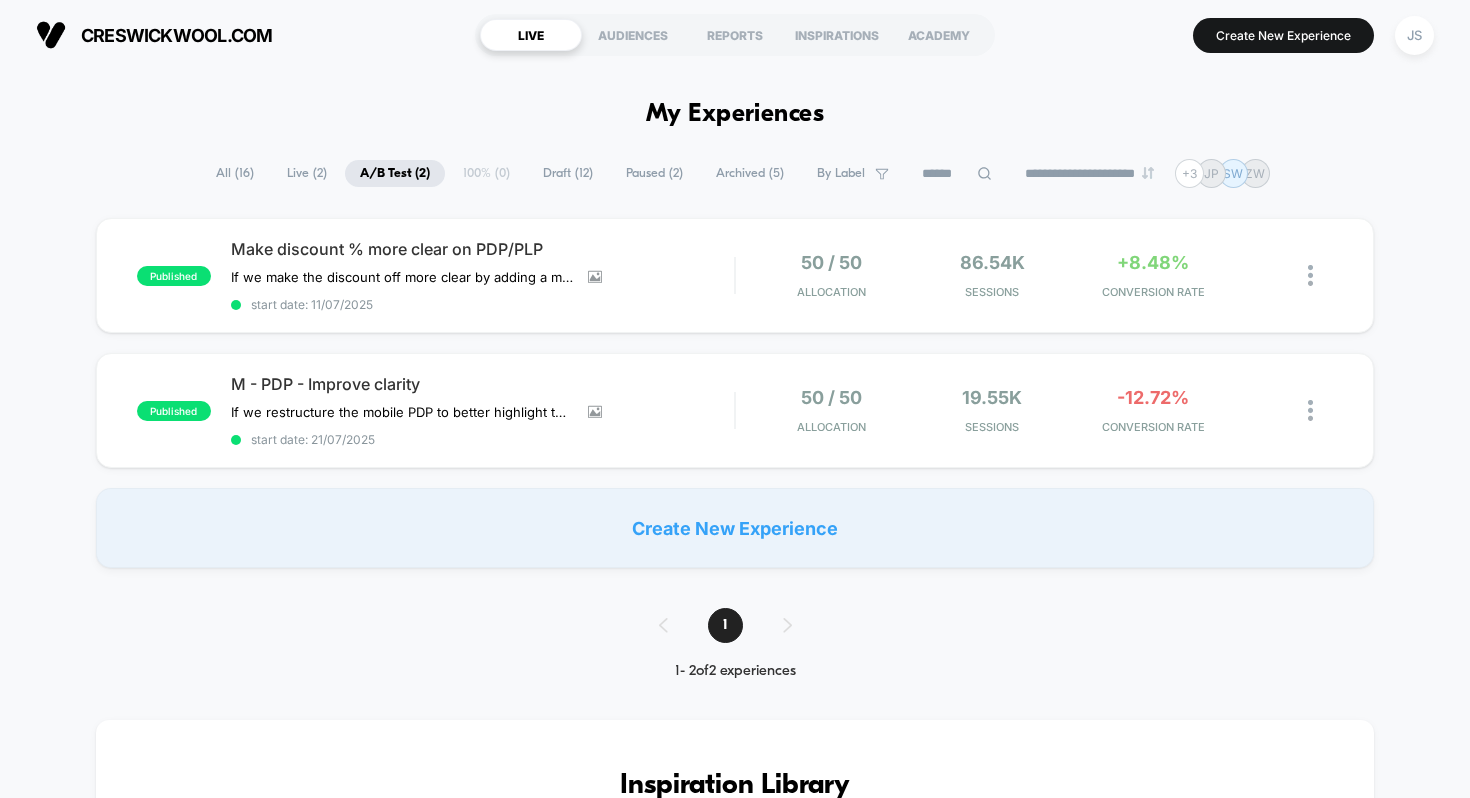 select on "*" 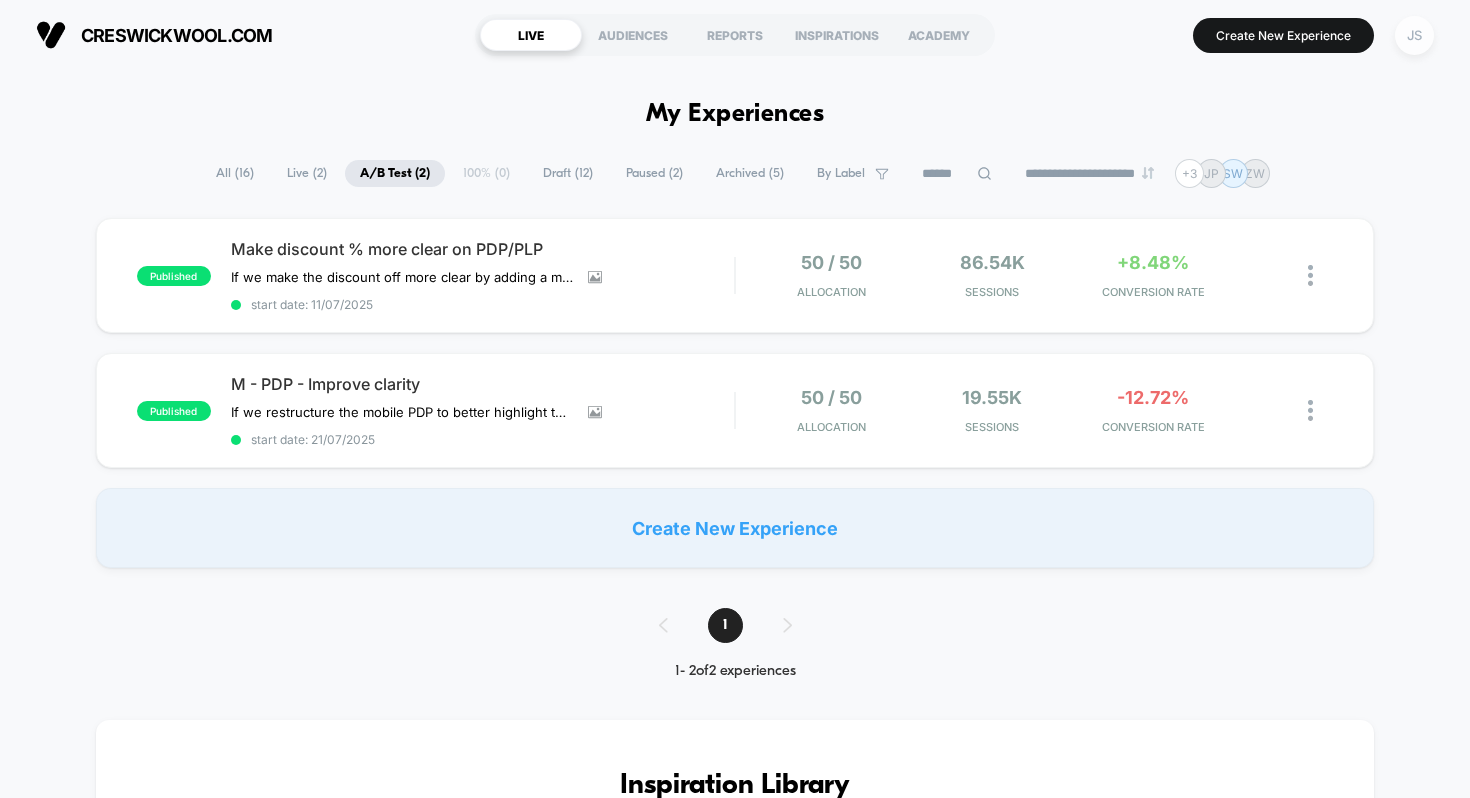 click on "JS" at bounding box center (1414, 35) 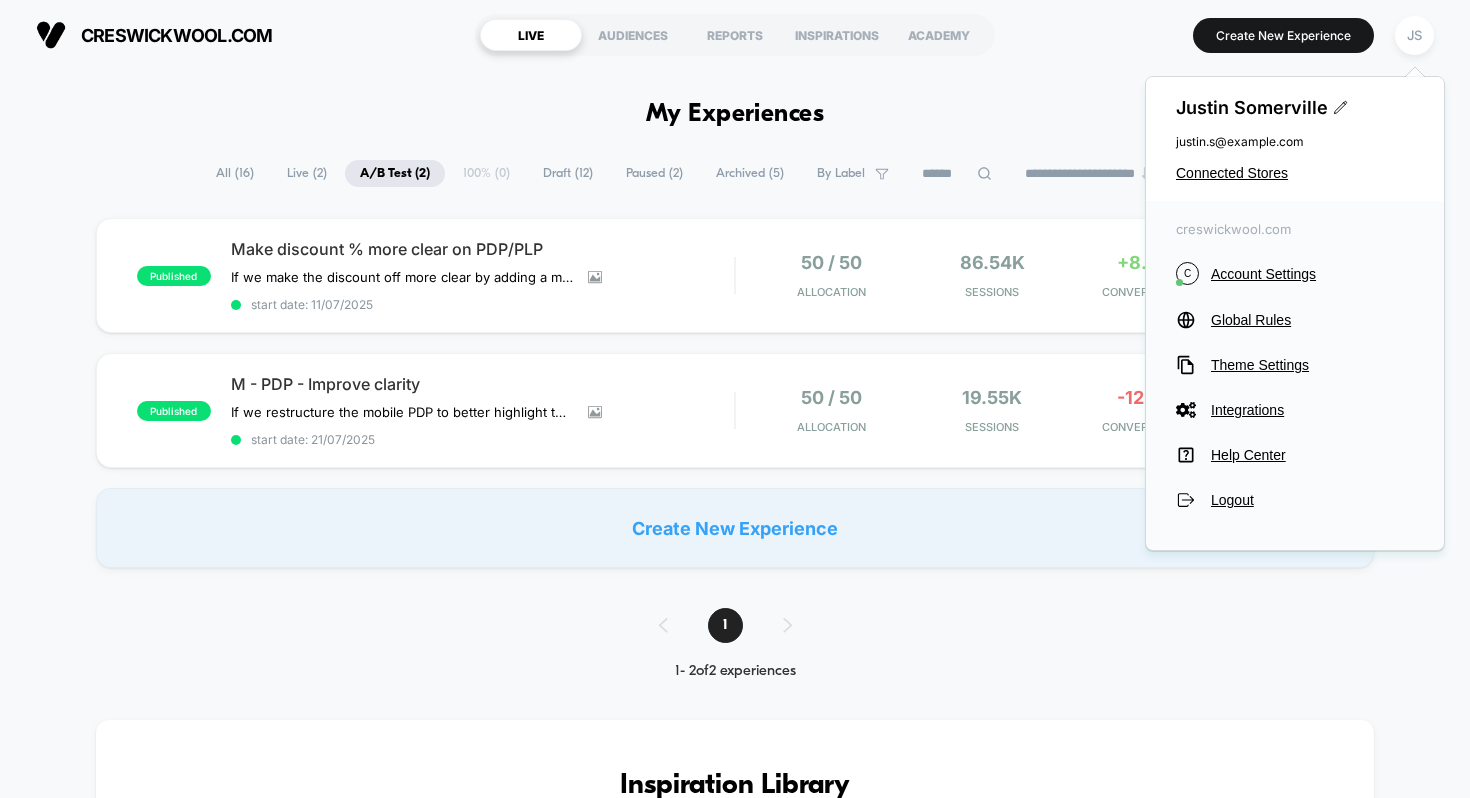 scroll, scrollTop: 0, scrollLeft: 0, axis: both 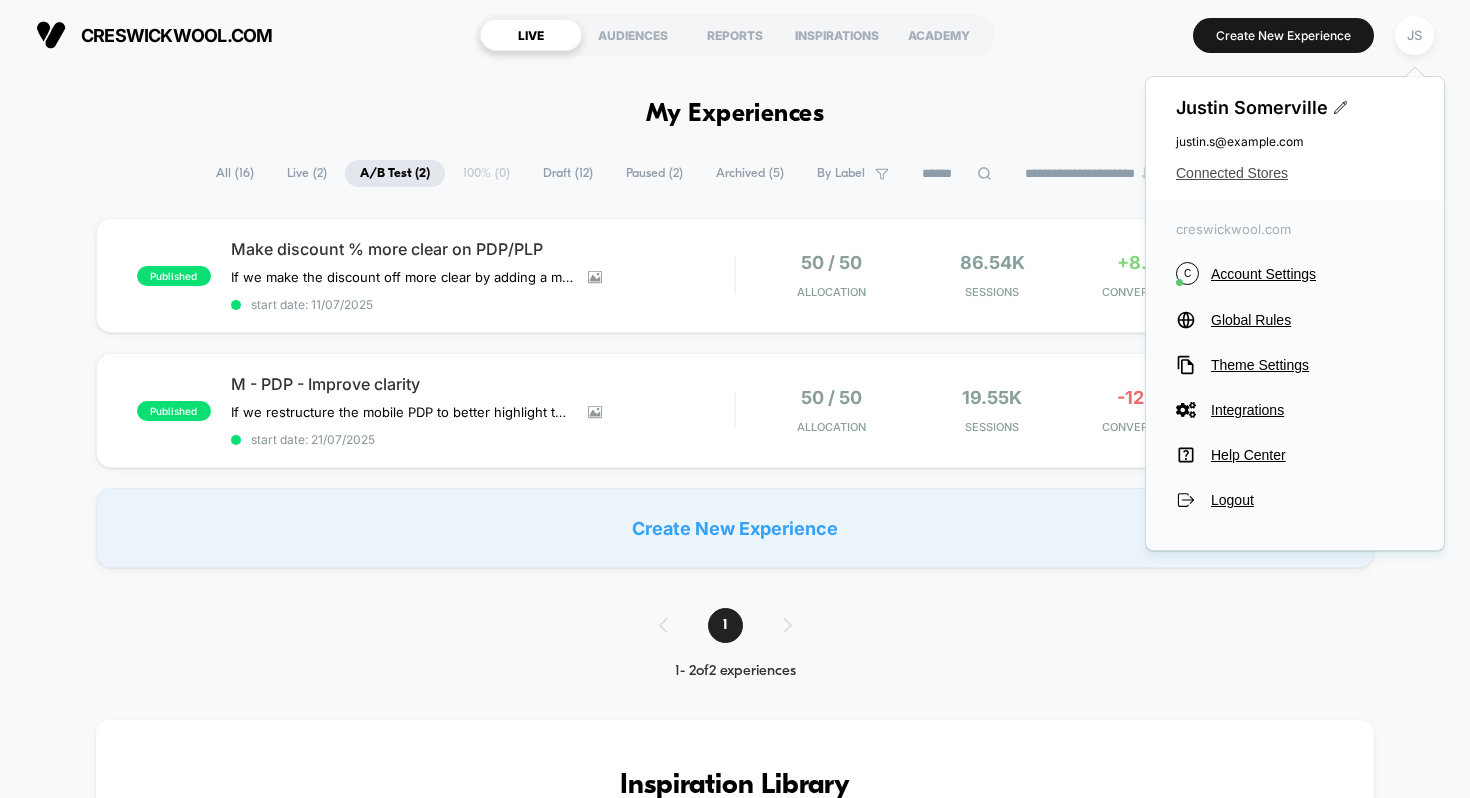 click on "Connected Stores" at bounding box center [1295, 173] 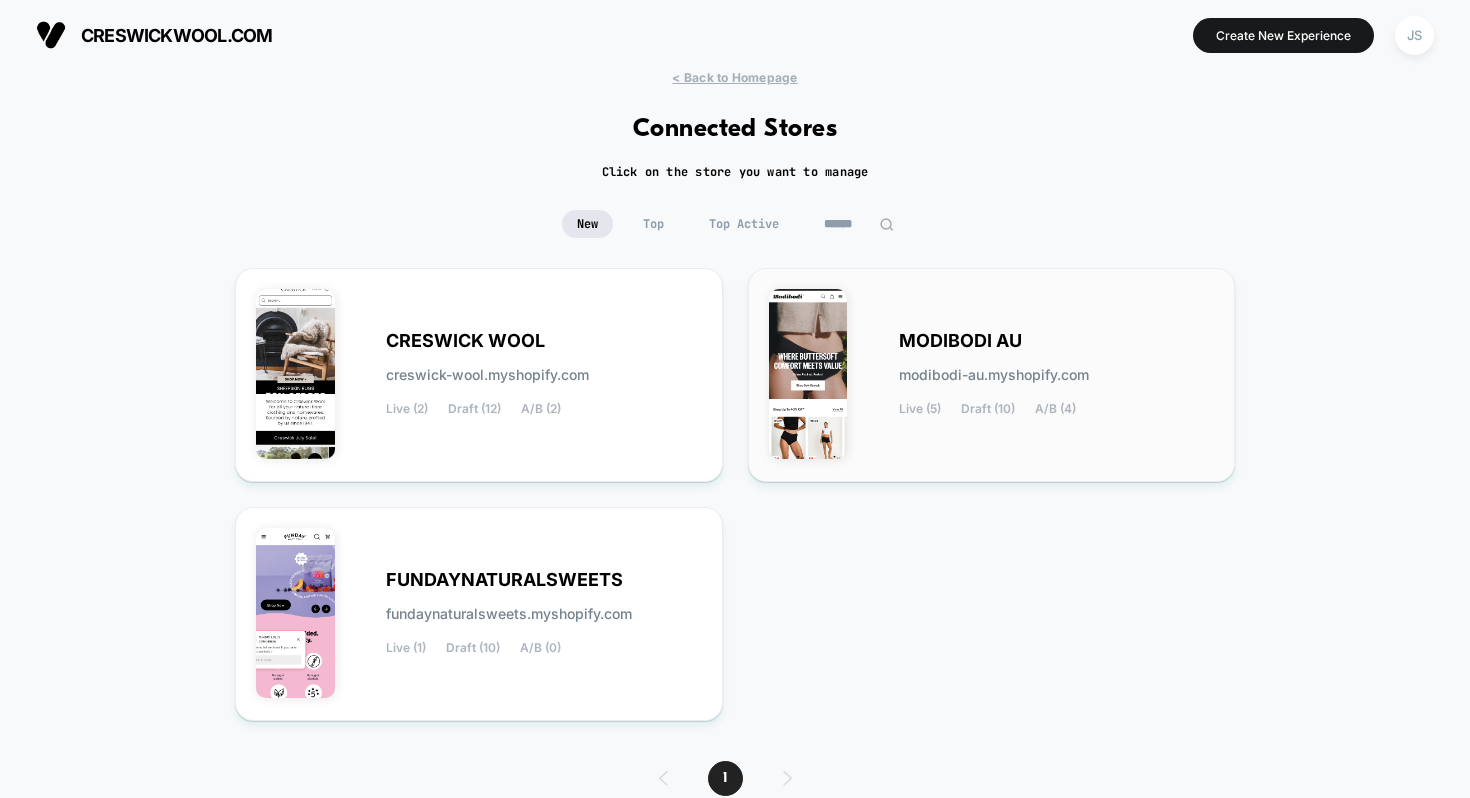 click on "MODIBODI AU modibodi-au.myshopify.com Live (5) Draft (10) A/B (4)" at bounding box center [992, 375] 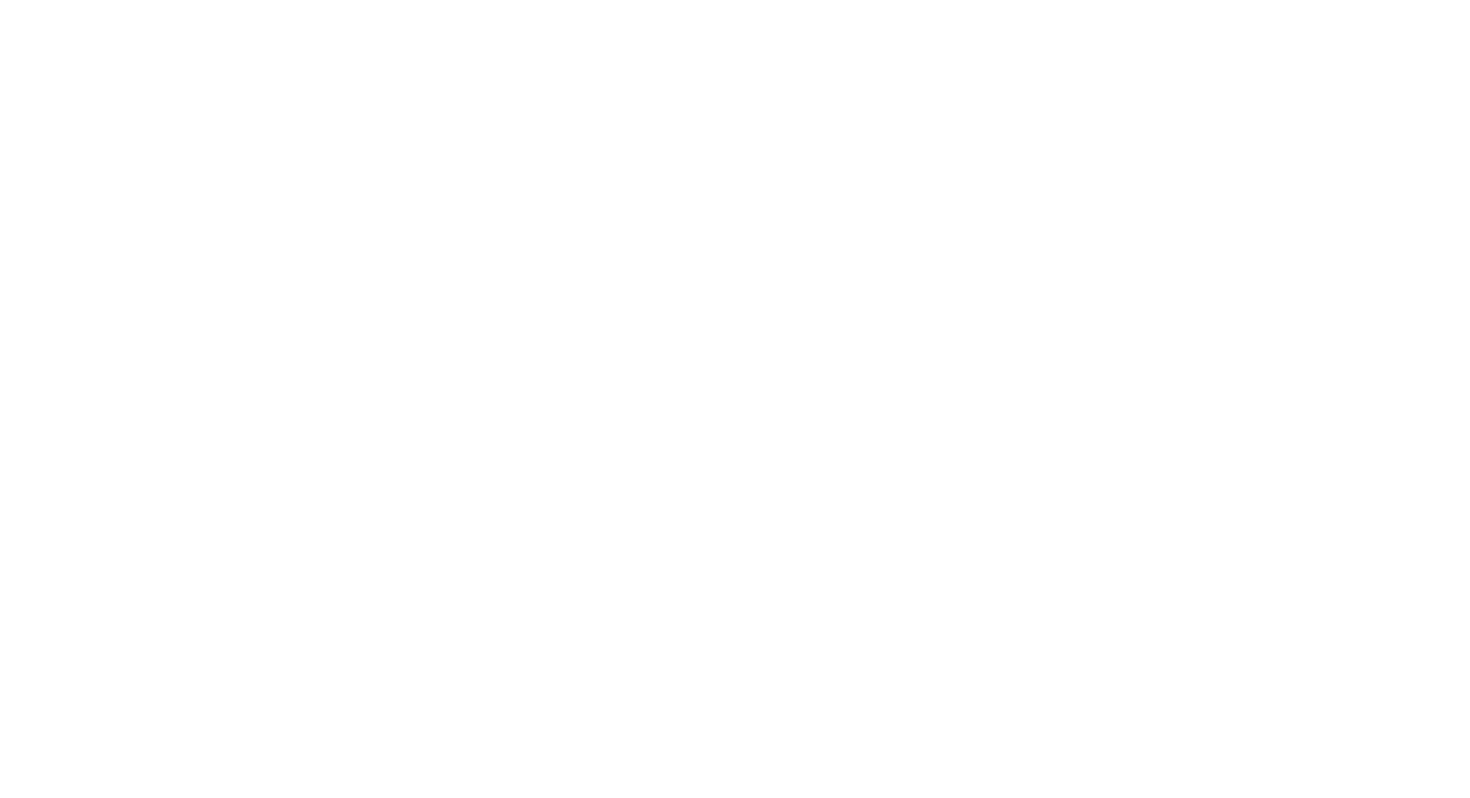 select on "*" 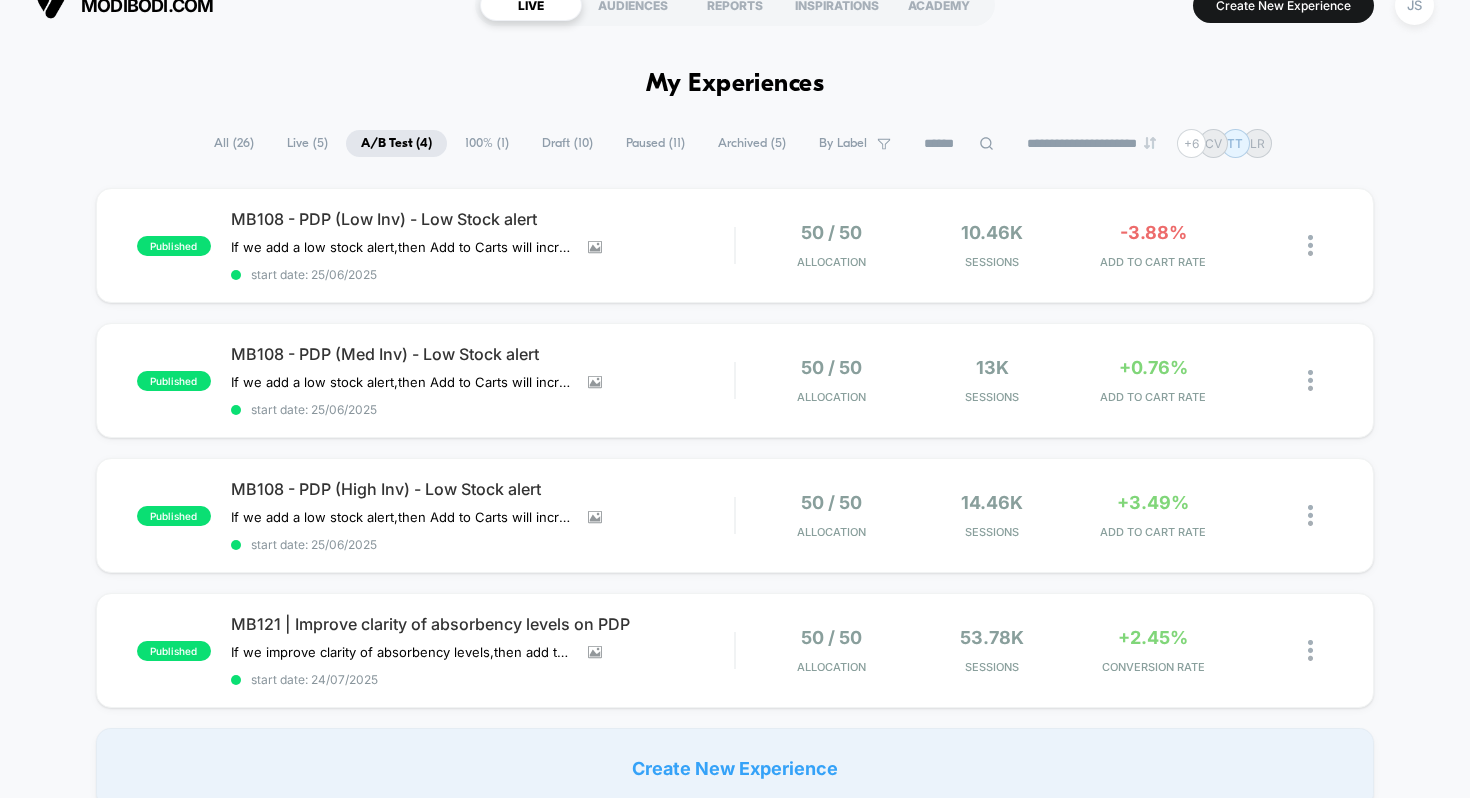 scroll, scrollTop: 28, scrollLeft: 0, axis: vertical 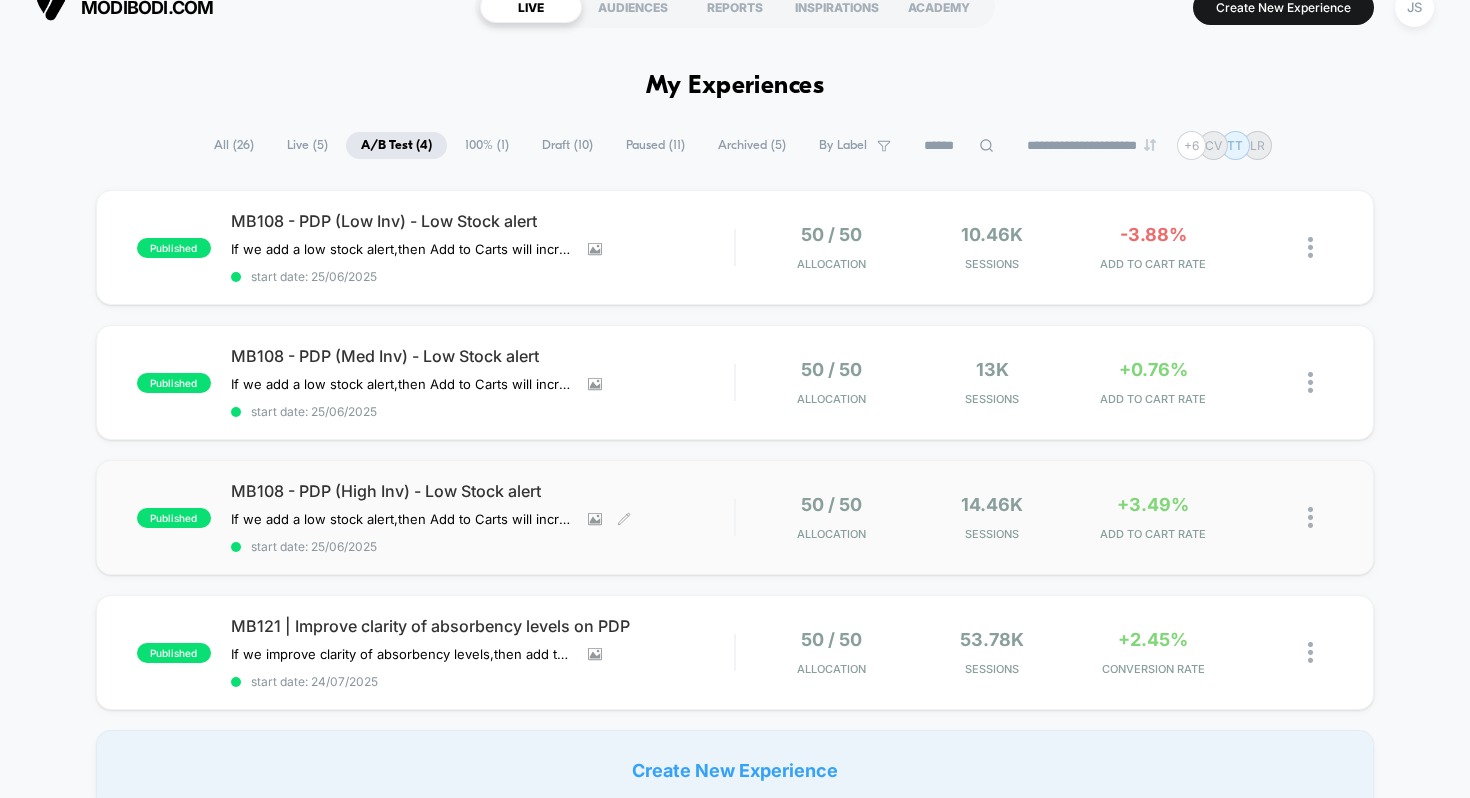 click on "MB108 - PDP (High Inv) - Low Stock alert" at bounding box center [483, 491] 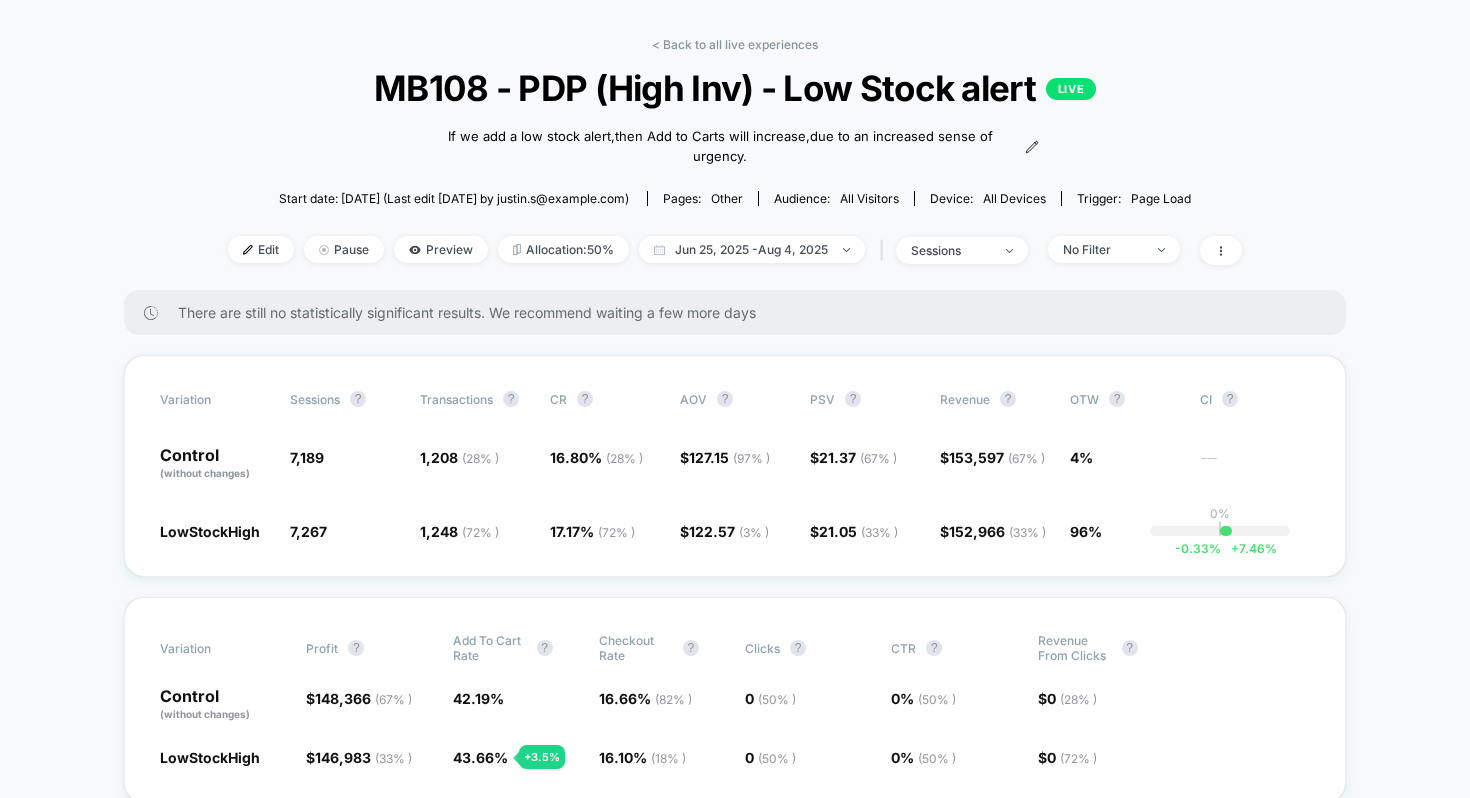 scroll, scrollTop: 74, scrollLeft: 0, axis: vertical 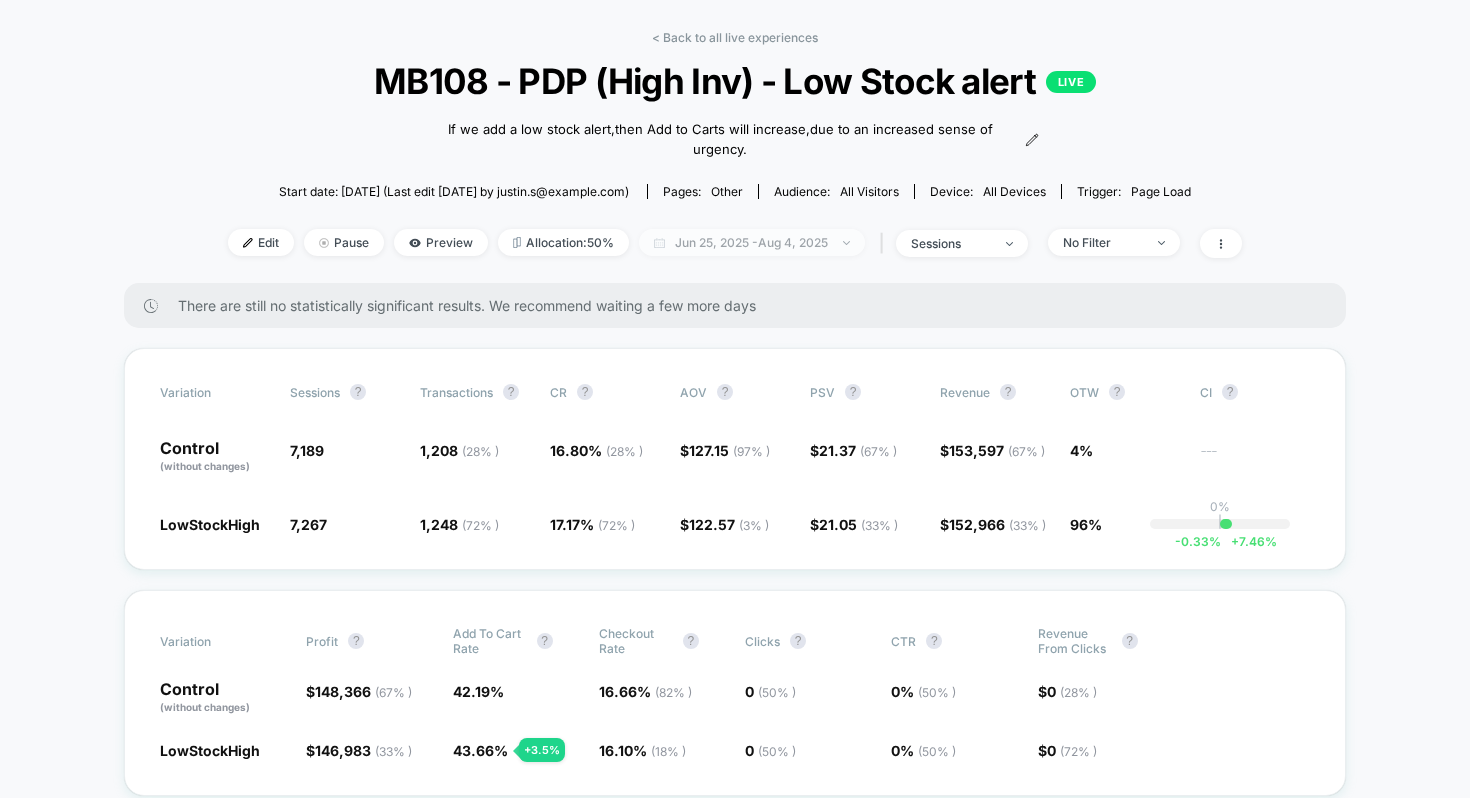 click on "Jun 25, 2025    -    Aug 4, 2025" at bounding box center [752, 242] 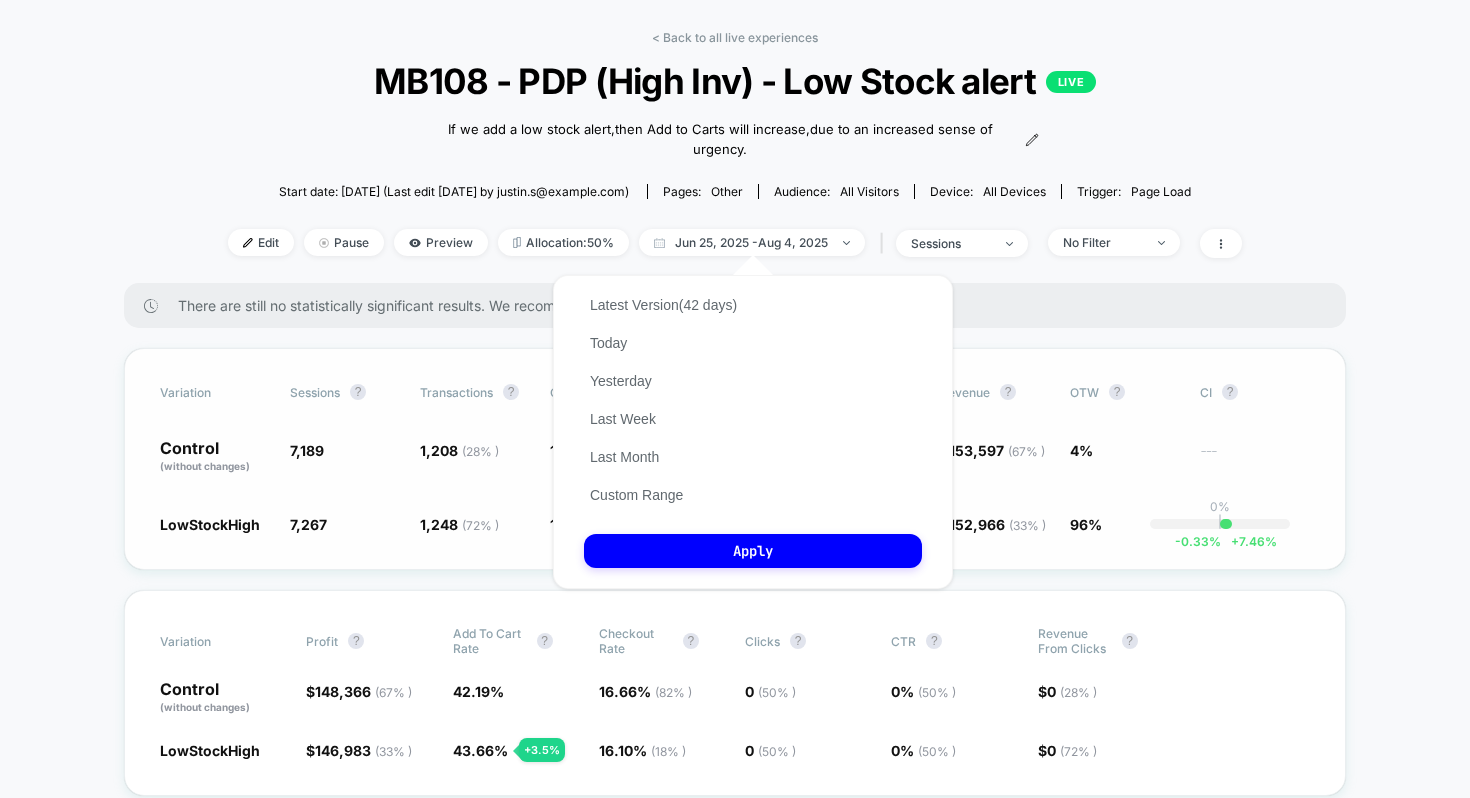click on "Variation Sessions ? Transactions ? CR ? AOV ? PSV ? Revenue ? OTW ? CI ? Control (without changes) 7,189 1,208 (  28 % ) 16.80 % (  28 % ) $ 127.15 (  97 % ) $ 21.37 (  67 % ) $ 153,597 (  67 % ) 4% --- LowStockHigh 7,267 + 1.1 % 1,248 (  72 % ) + 2.2 % 17.17 % (  72 % ) + 2.2 % $ 122.57 (  3 % ) - 3.6 % $ 21.05 (  33 % ) - 1.5 % $ 152,966 (  33 % ) - 1.5 % 96% 0% | -0.33 % + 7.46 %" at bounding box center [735, 459] 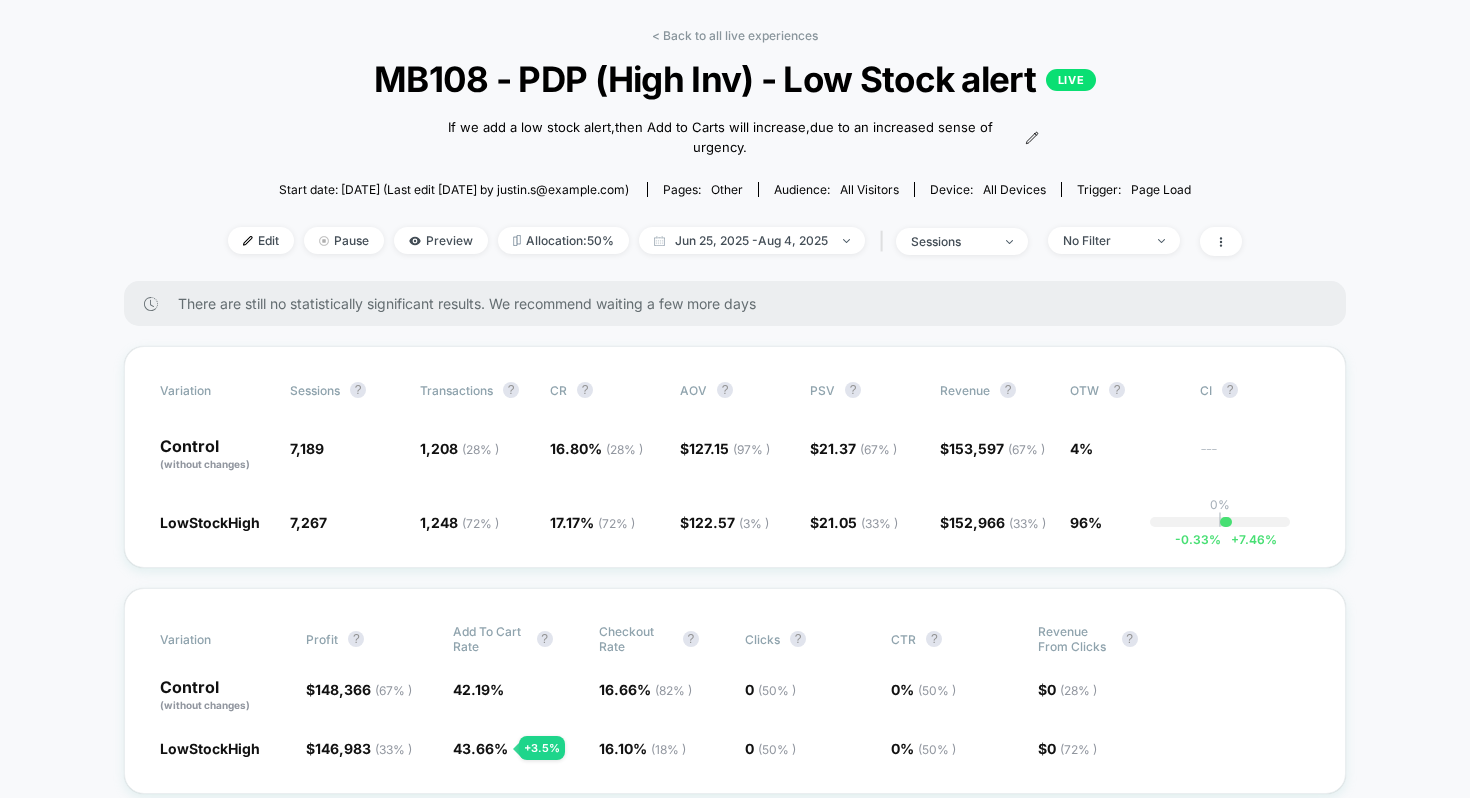 scroll, scrollTop: 78, scrollLeft: 0, axis: vertical 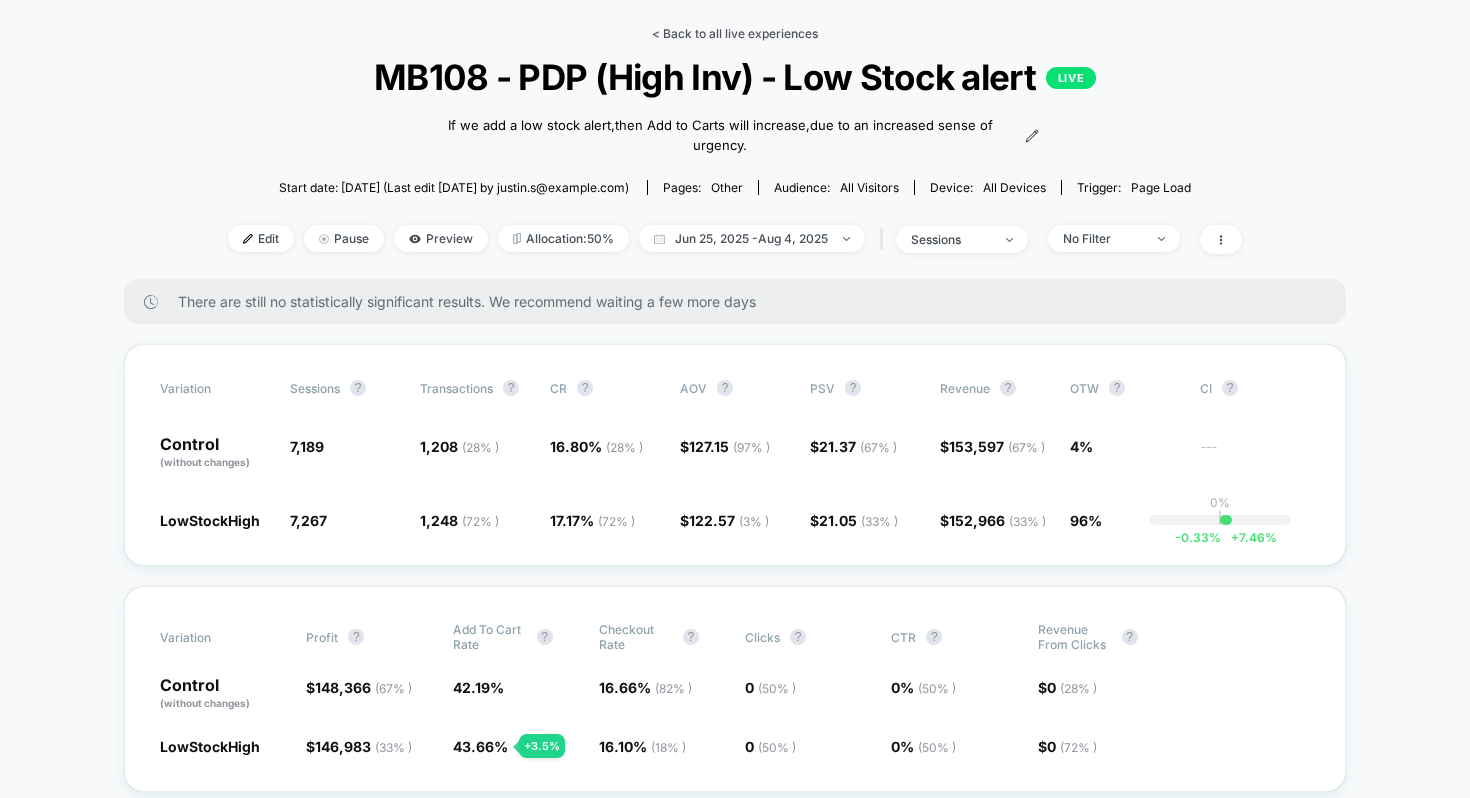click on "< Back to all live experiences" at bounding box center [735, 33] 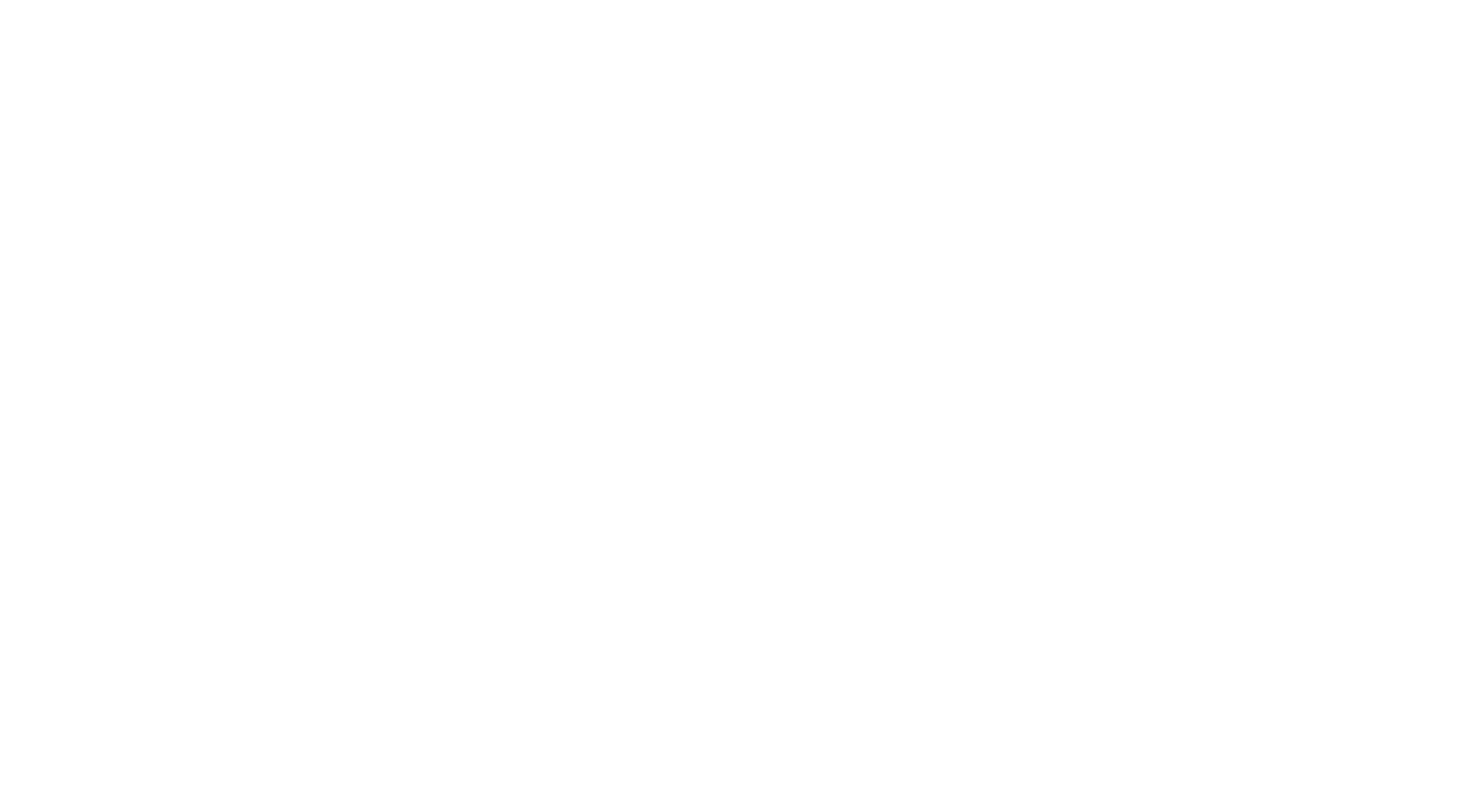 select on "*" 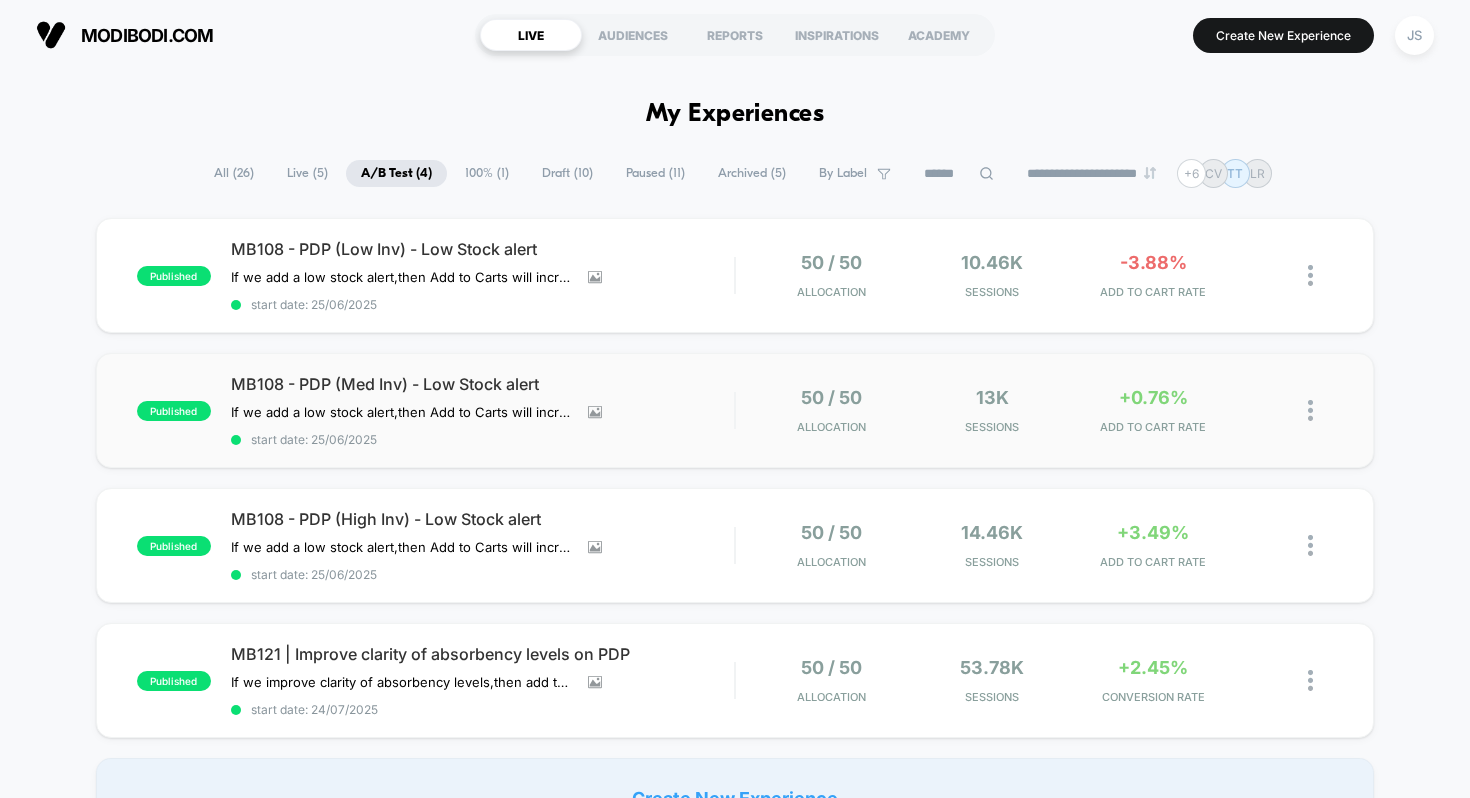 click on "MB108 - PDP (Med Inv) - Low Stock alert" at bounding box center (483, 384) 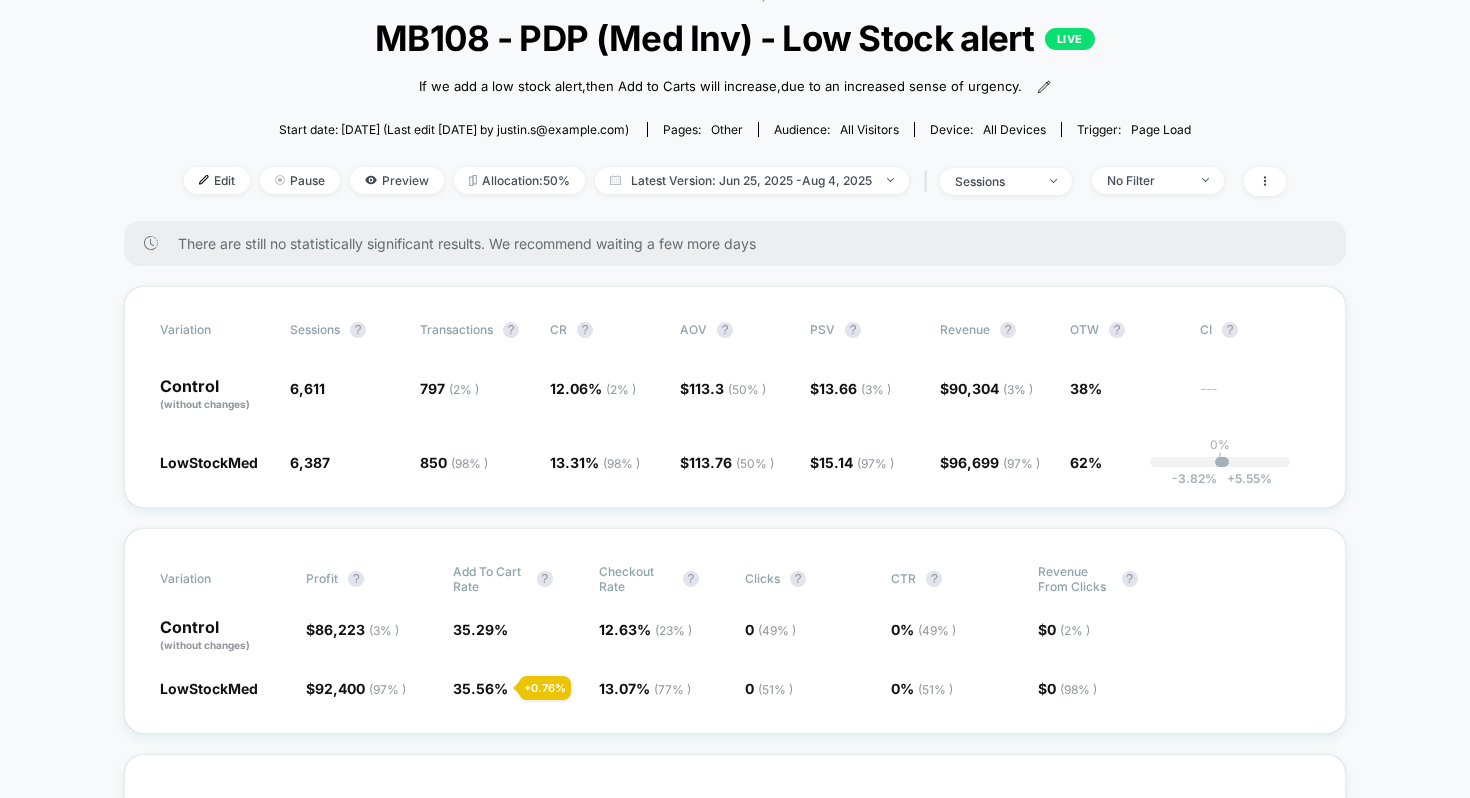 scroll, scrollTop: 0, scrollLeft: 0, axis: both 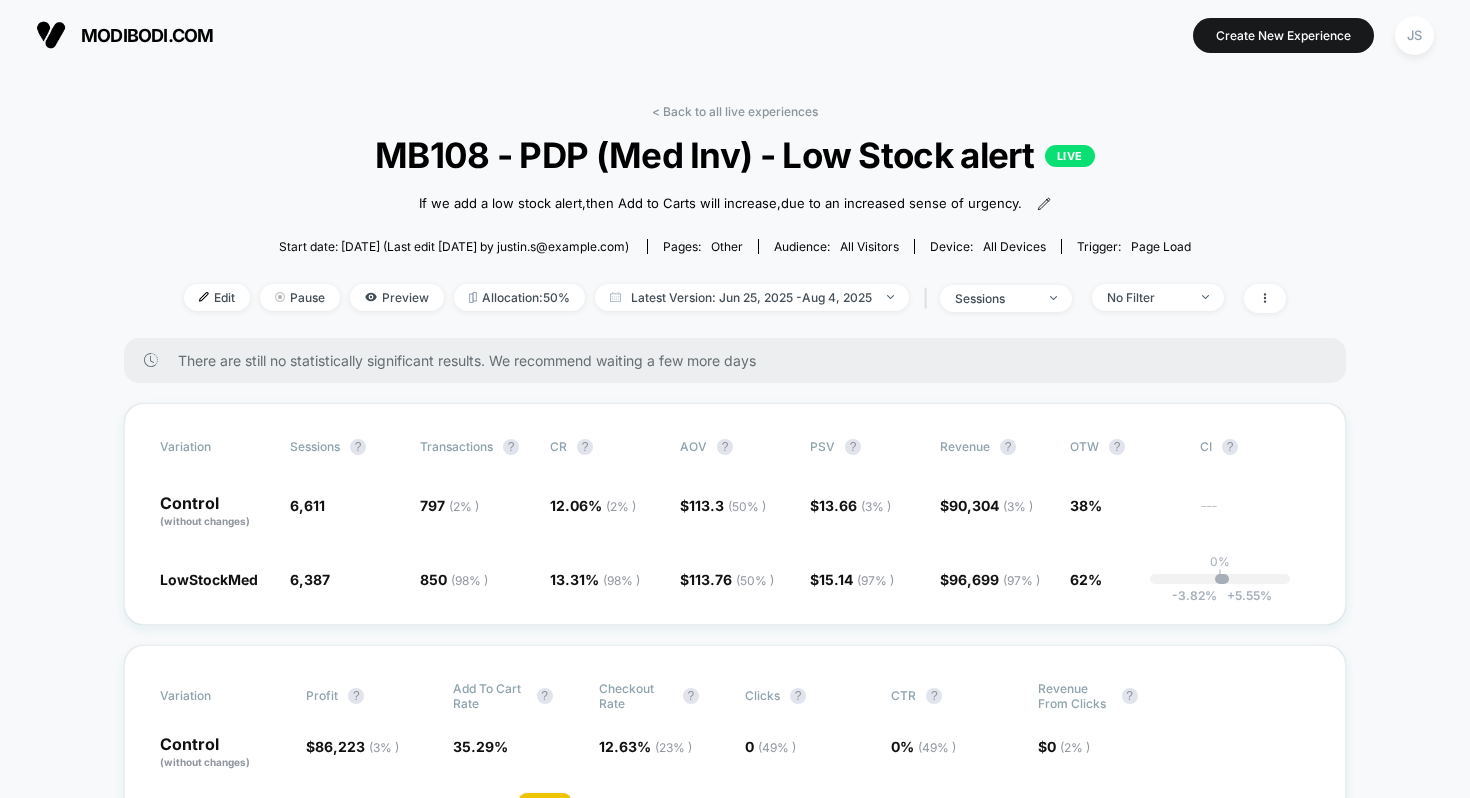 click on "< Back to all live experiences  MB108 - PDP (Med Inv) - Low Stock alert LIVE If we  add a low stock alert , then  Add to Carts  will  increase , due to an increased sense of urgency . Click to view images Click to edit experience details If we add a low stock alert,then Add to Carts will increase,due to an increased sense of urgency. Start date: 25/06/2025 (Last edit 01/08/2025 by justin.s@wearetag.co) Pages: other Audience: All Visitors Device: all devices Trigger: Page Load Edit Pause  Preview Allocation:  50% Latest Version:     Jun 25, 2025    -    Aug 4, 2025 |   sessions   No Filter" at bounding box center [735, 221] 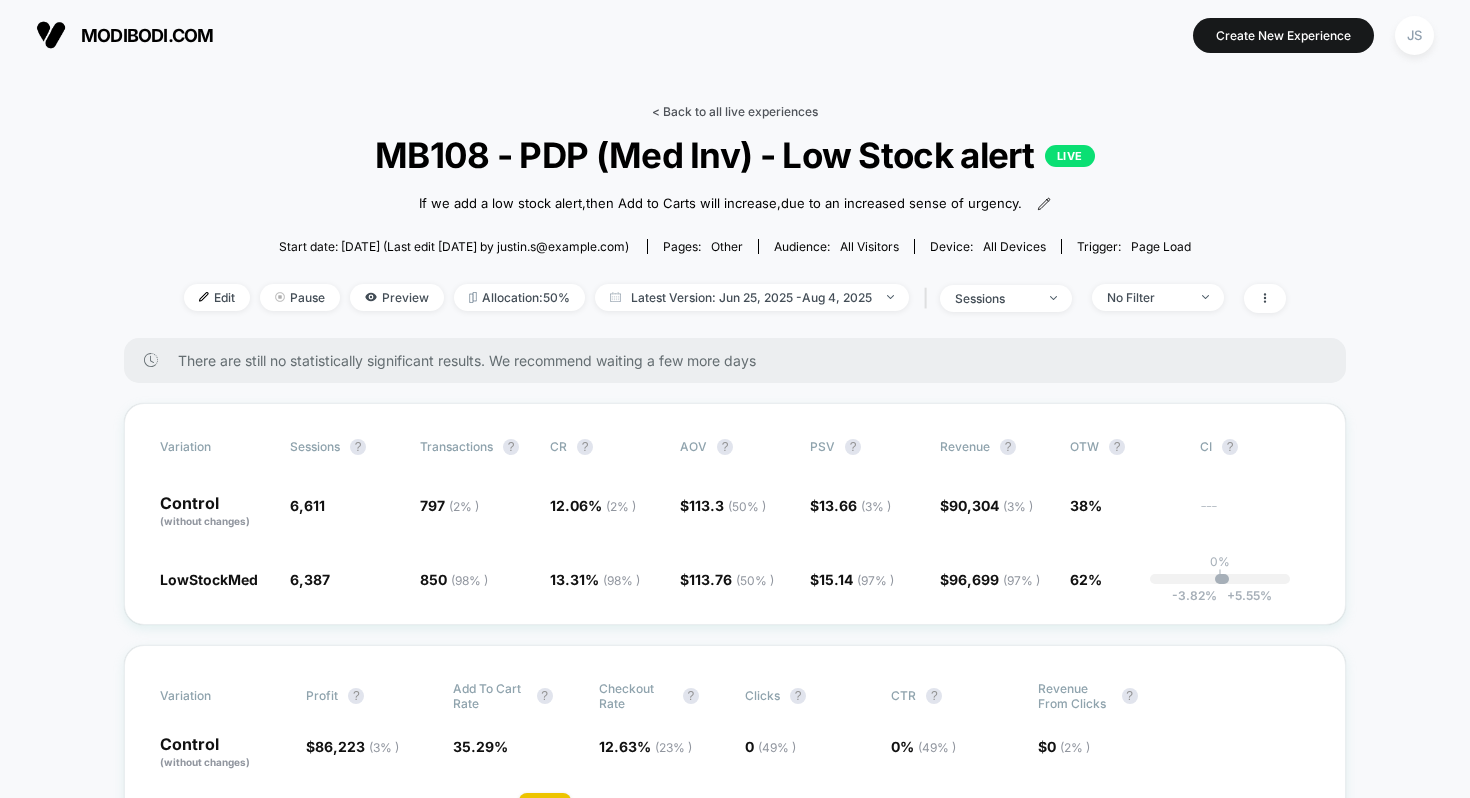 click on "< Back to all live experiences" at bounding box center [735, 111] 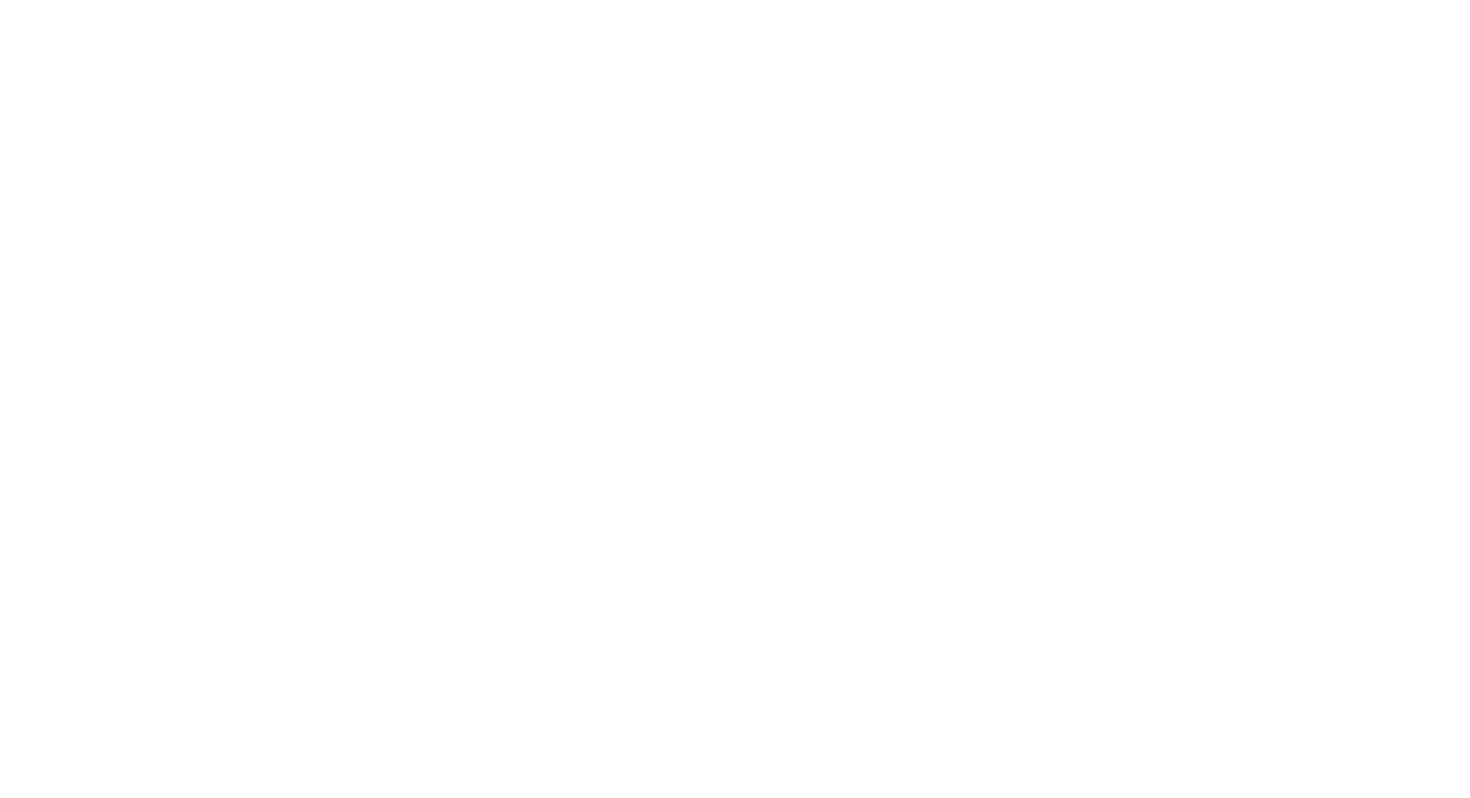 select on "*" 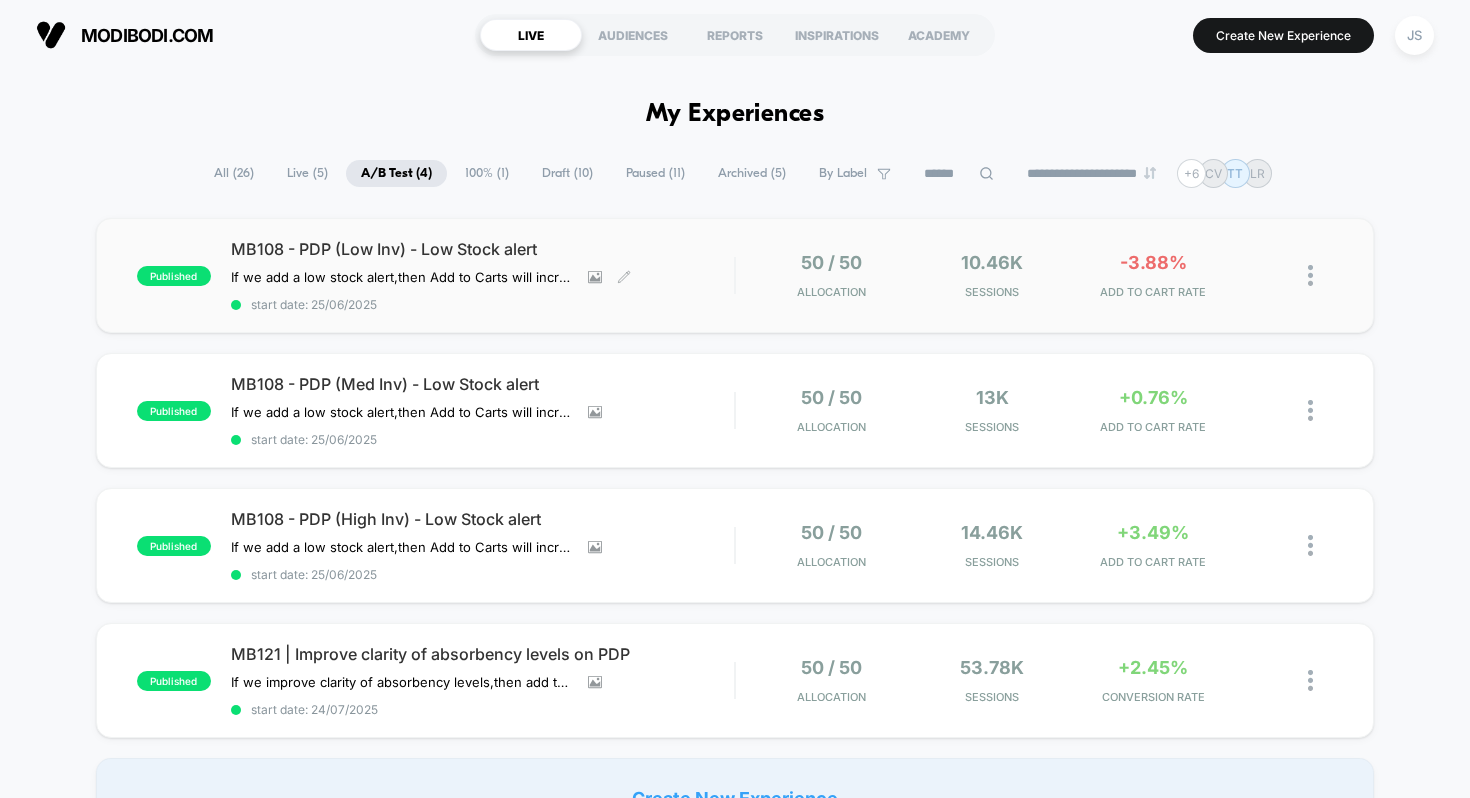 click on "MB108 - PDP (Low Inv) - Low Stock alert" at bounding box center (483, 249) 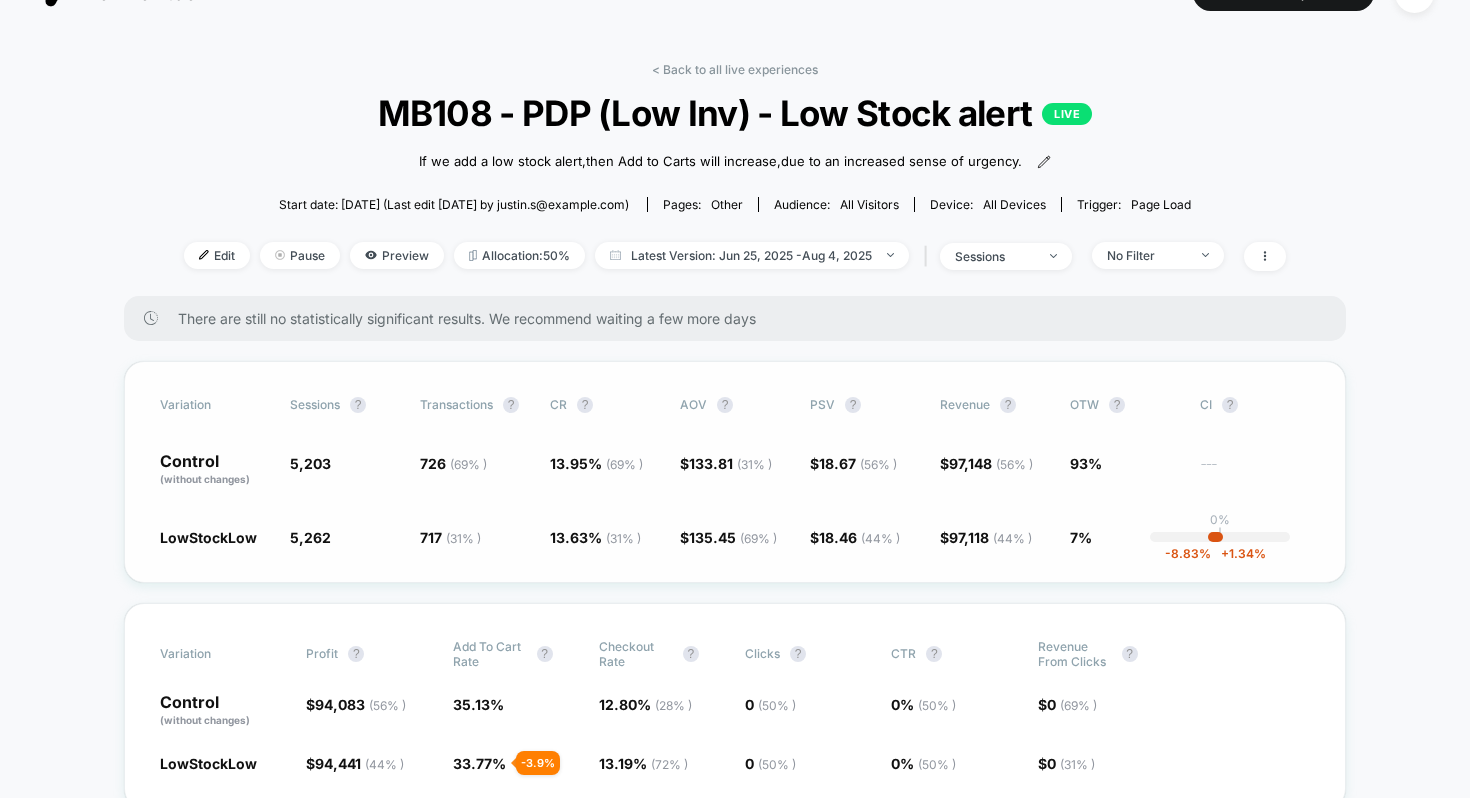 scroll, scrollTop: 45, scrollLeft: 0, axis: vertical 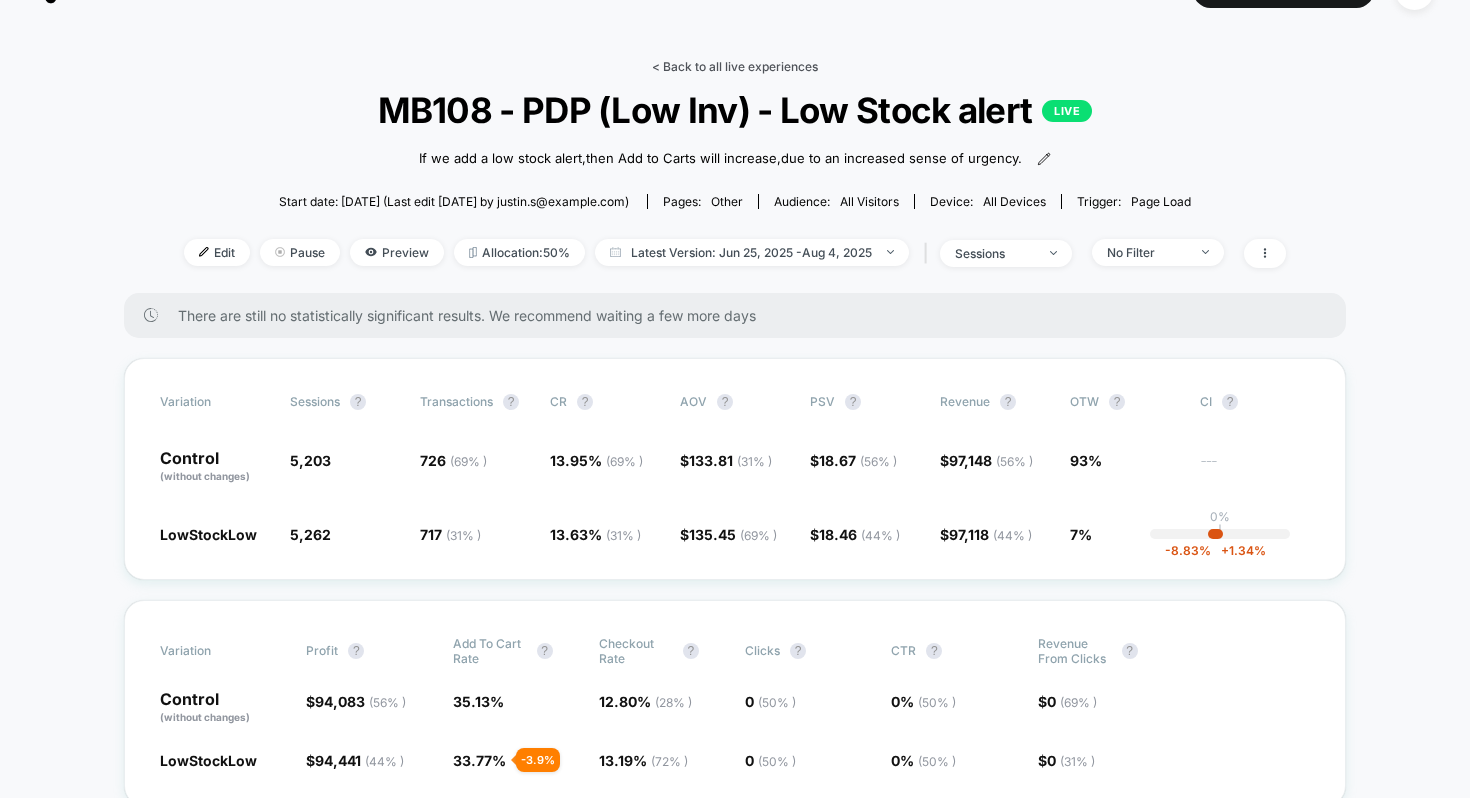 click on "< Back to all live experiences" at bounding box center (735, 66) 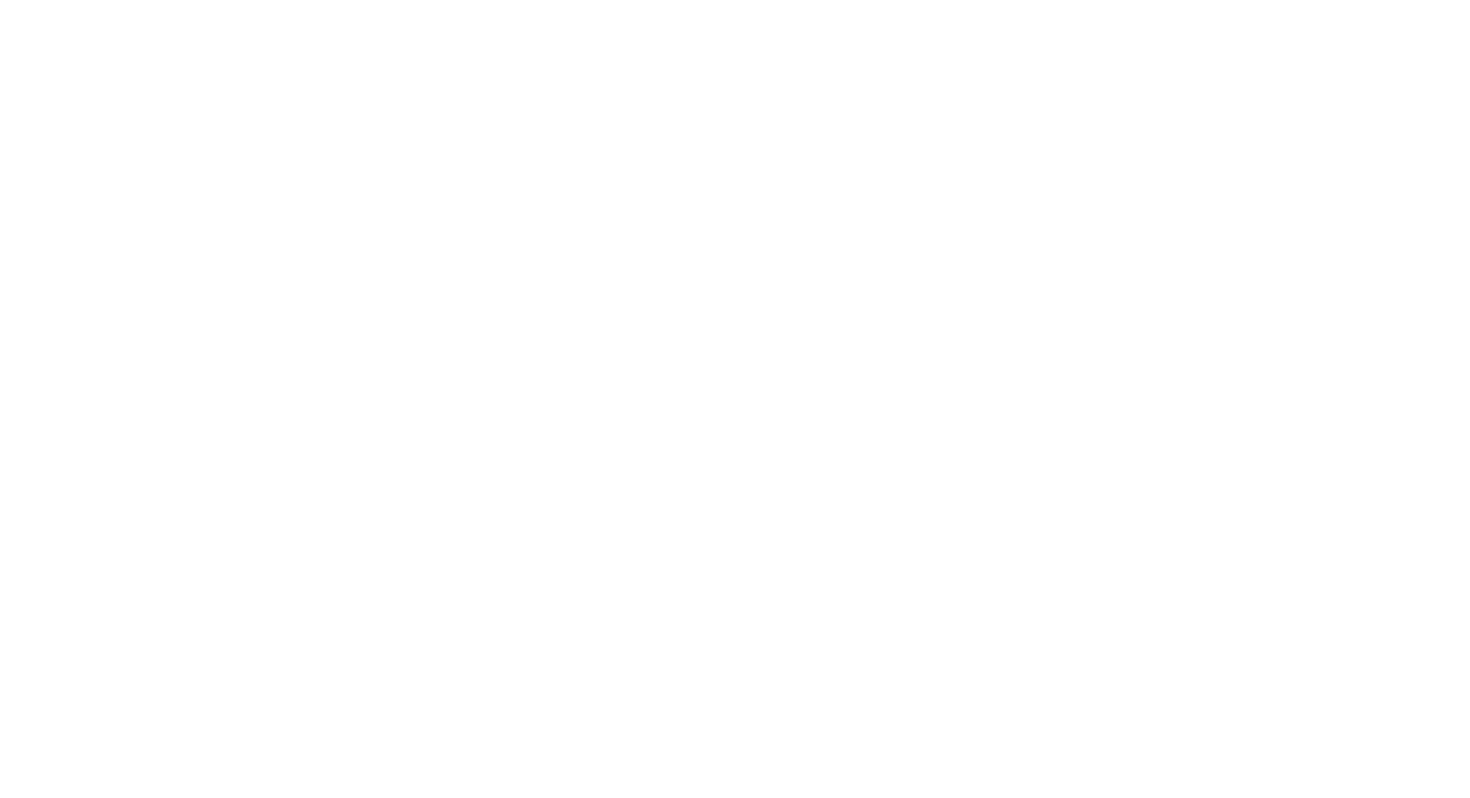 select on "*" 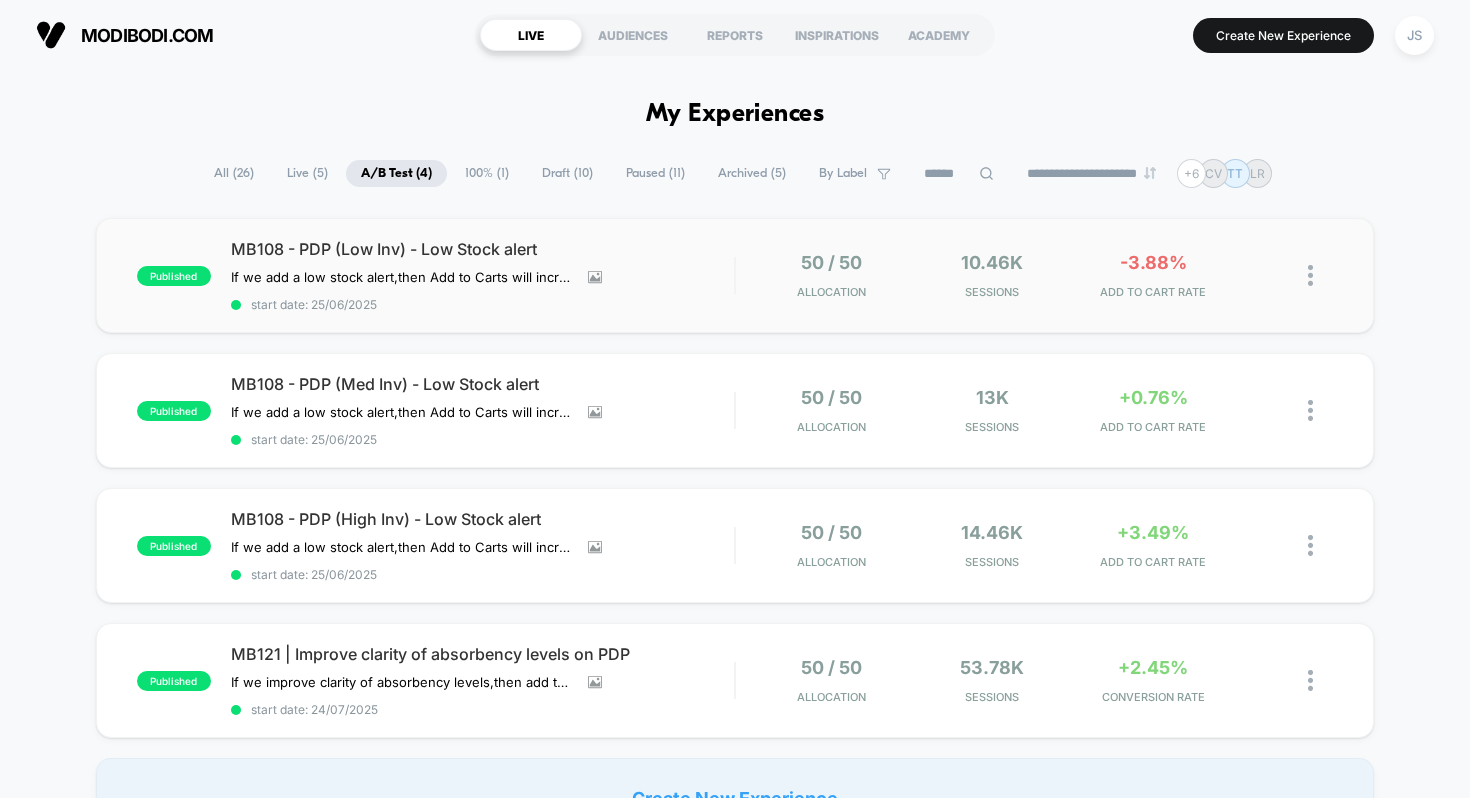 click on "published MB108 - PDP (Low Inv) - Low Stock alert If we  add a low stock alert , then  Add to Carts  will  increase , due to an increased sense of urgency . Click to view images Click to edit experience details If we add a low stock alert,then Add to Carts will increase,due to an increased sense of urgency. start date: 25/06/2025 50 / 50 Allocation 10.46k Sessions -3.88% ADD TO CART RATE" at bounding box center (735, 275) 